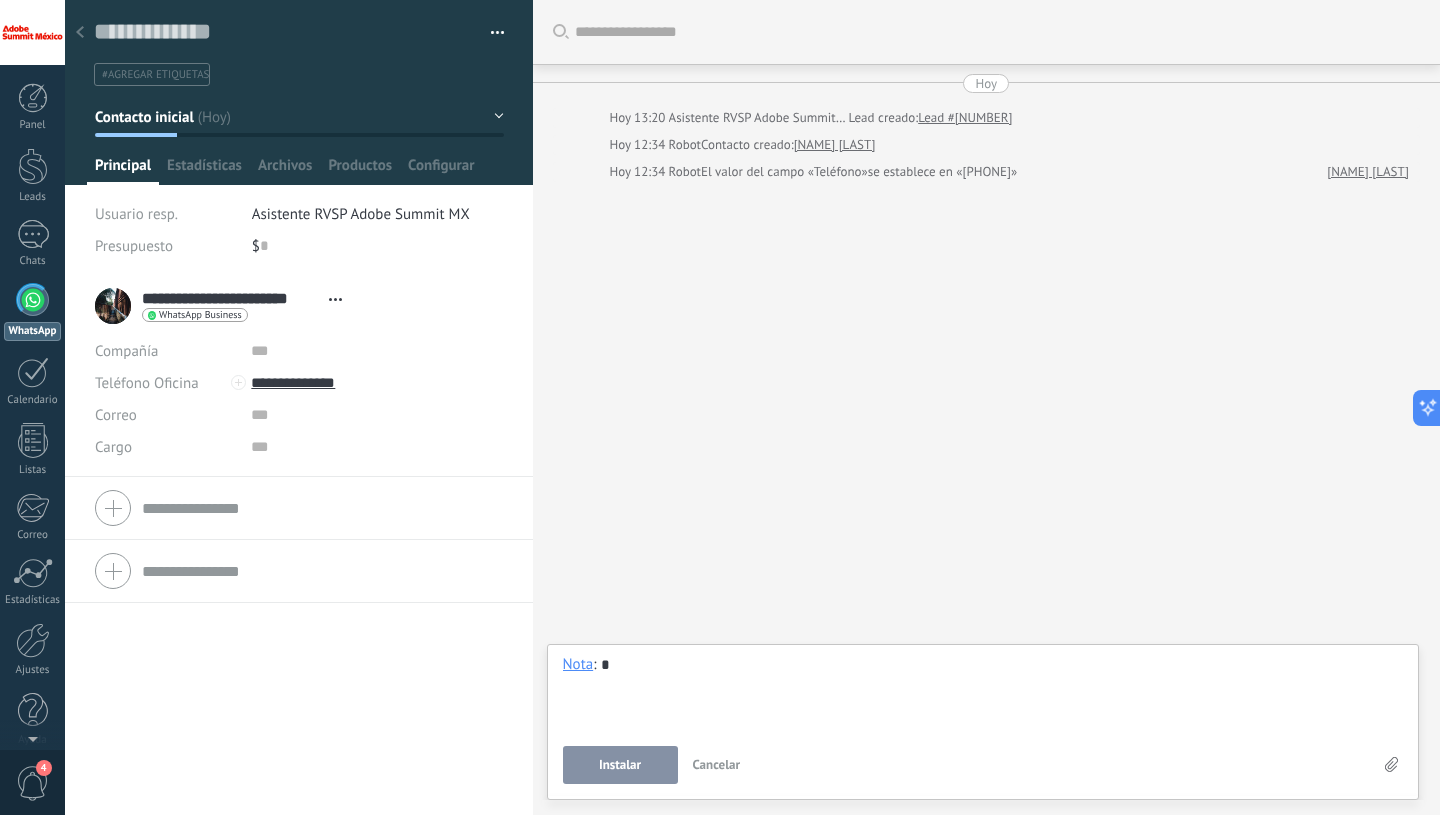 scroll, scrollTop: 0, scrollLeft: 0, axis: both 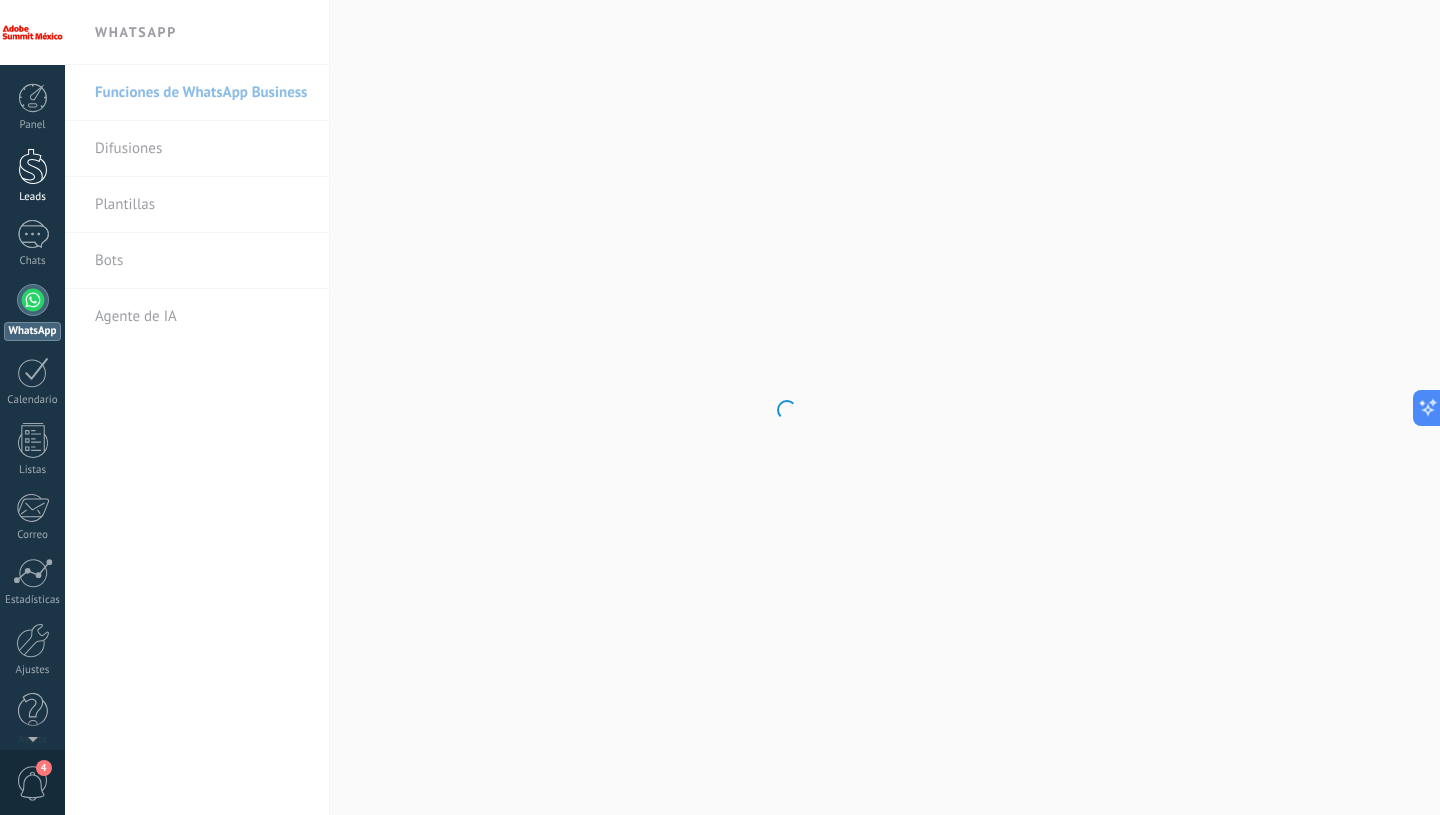 click at bounding box center (33, 166) 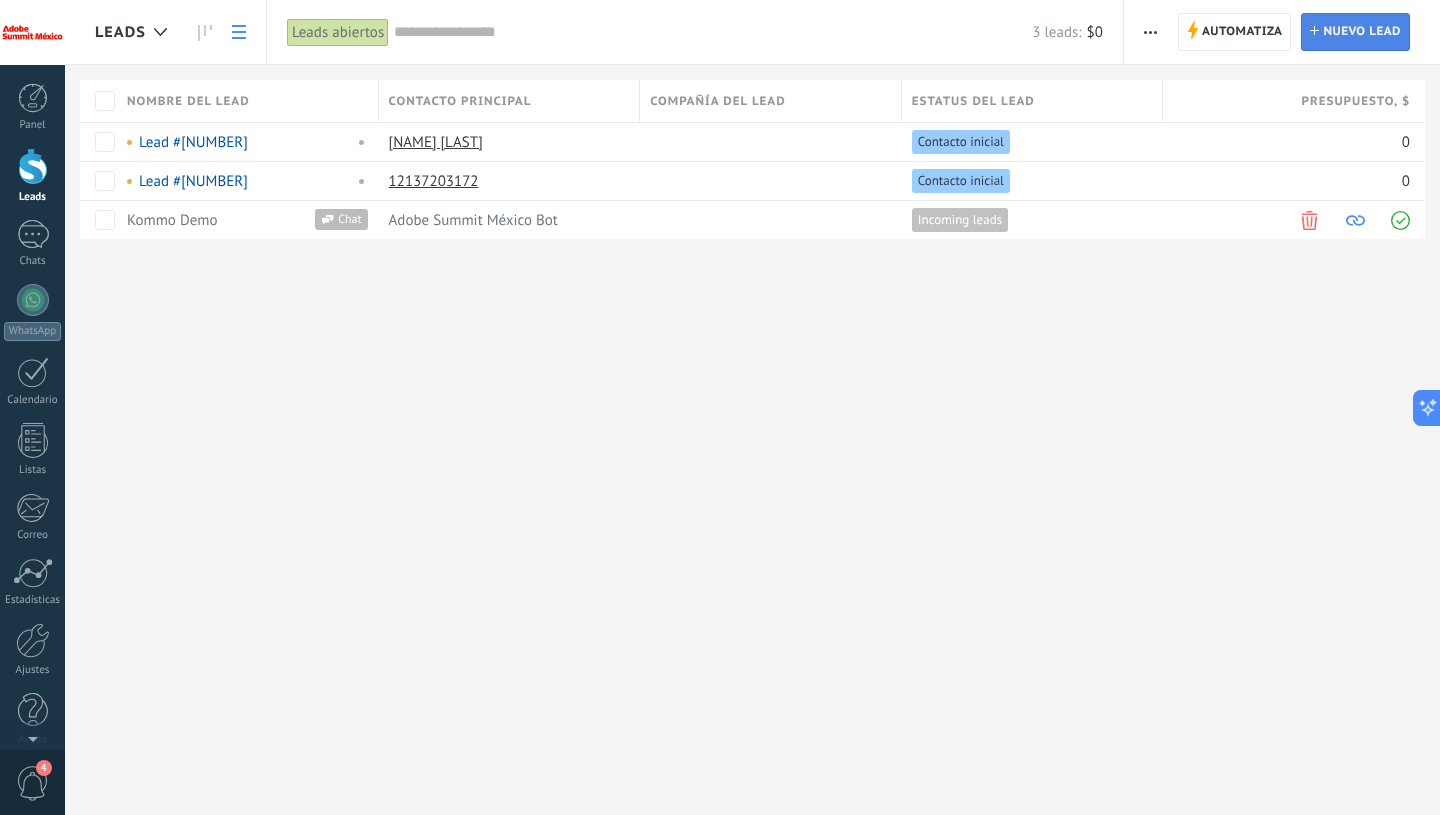 click on "Nuevo lead" at bounding box center (1362, 32) 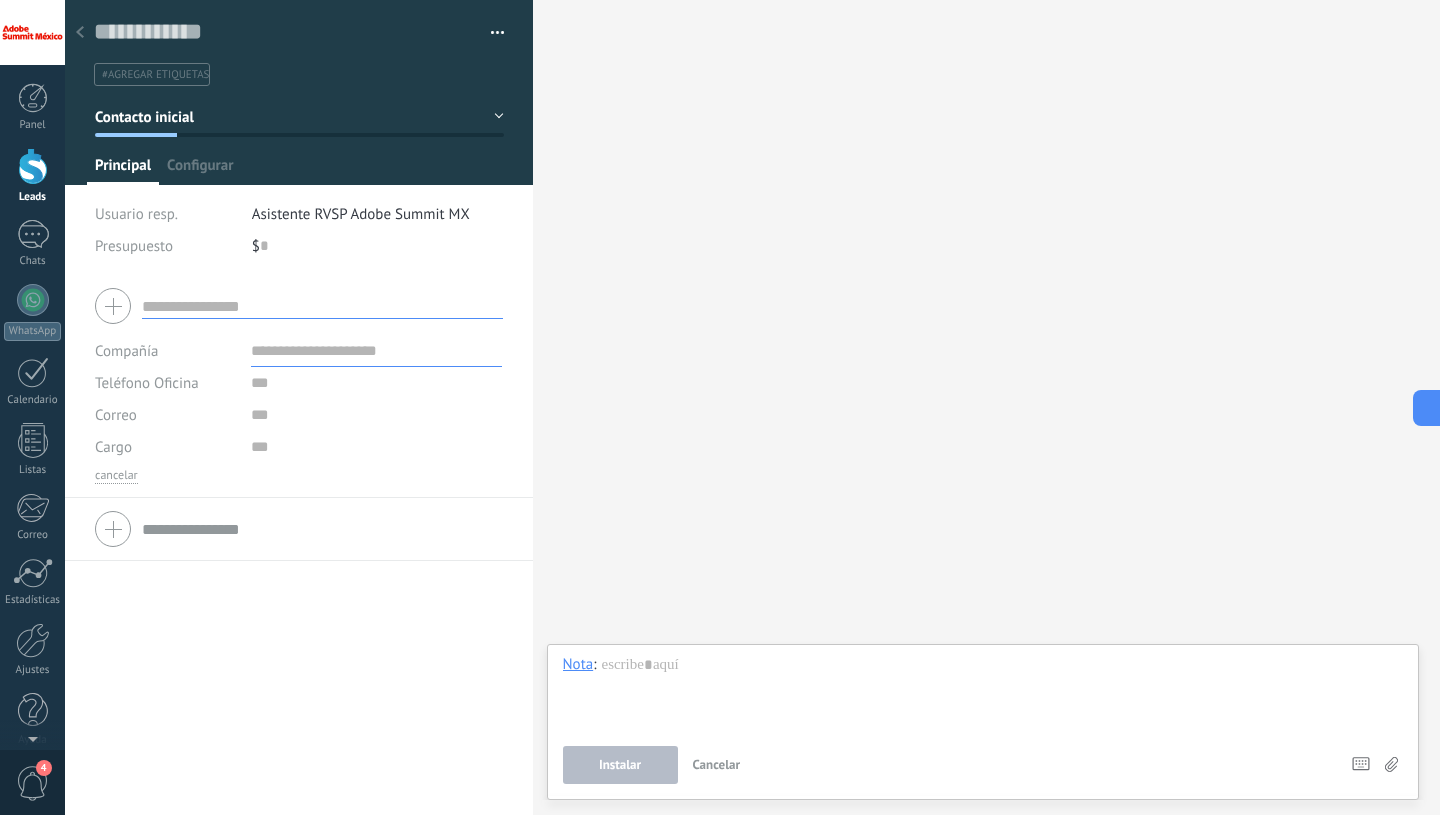 click on "#agregar etiquetas" at bounding box center (155, 75) 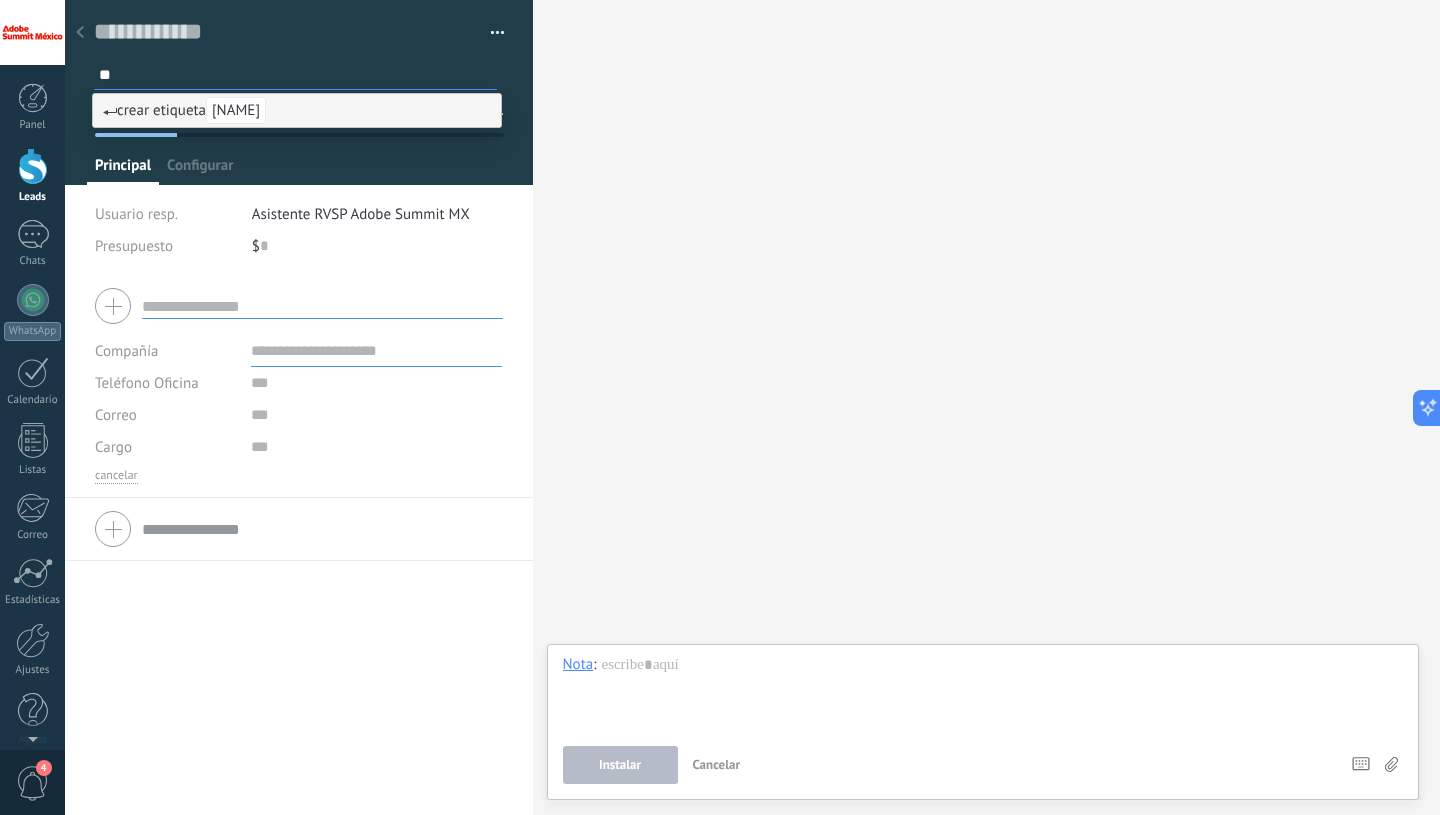 type on "*" 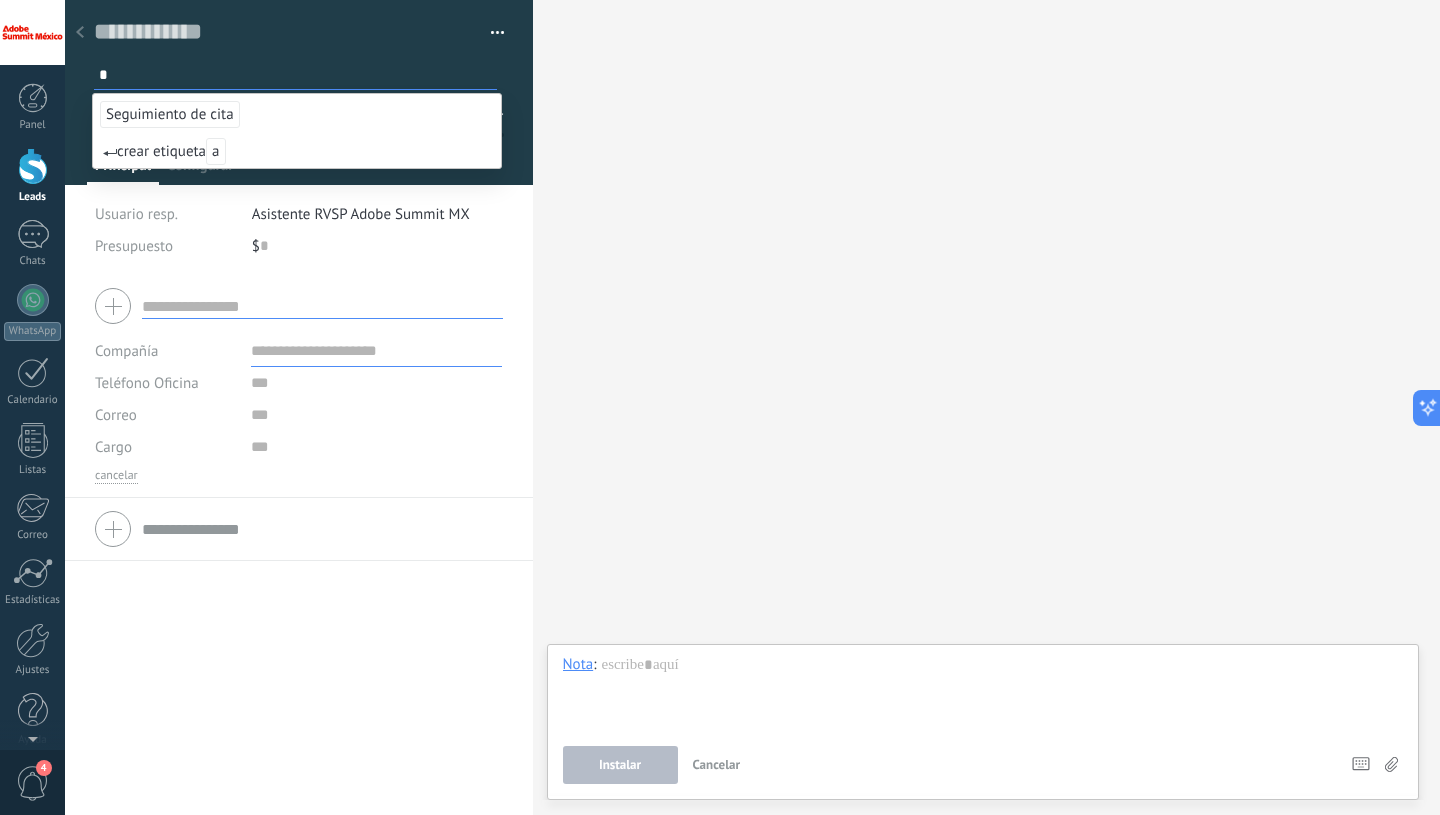 type 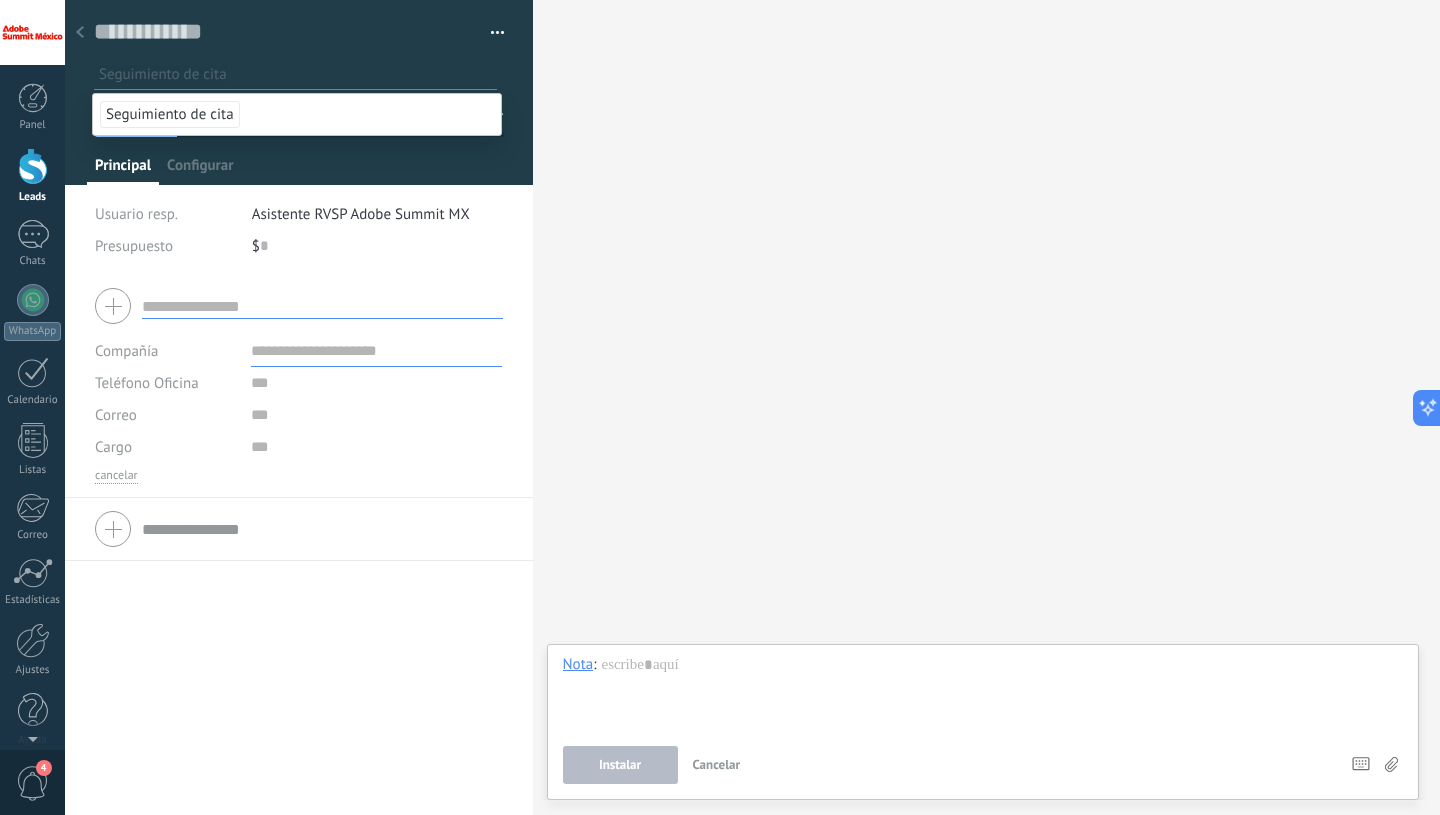 click at bounding box center [322, 306] 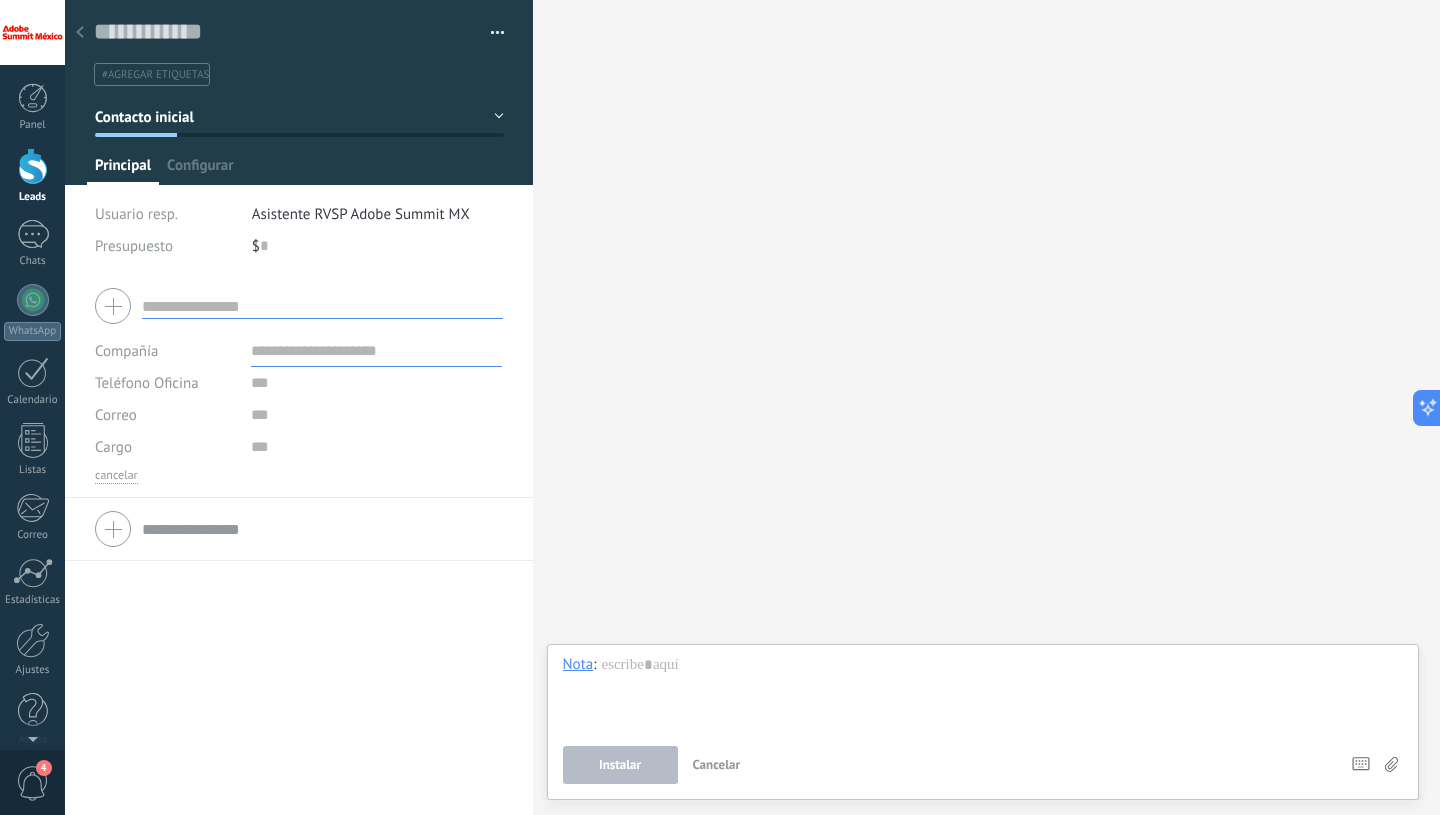 click at bounding box center (322, 306) 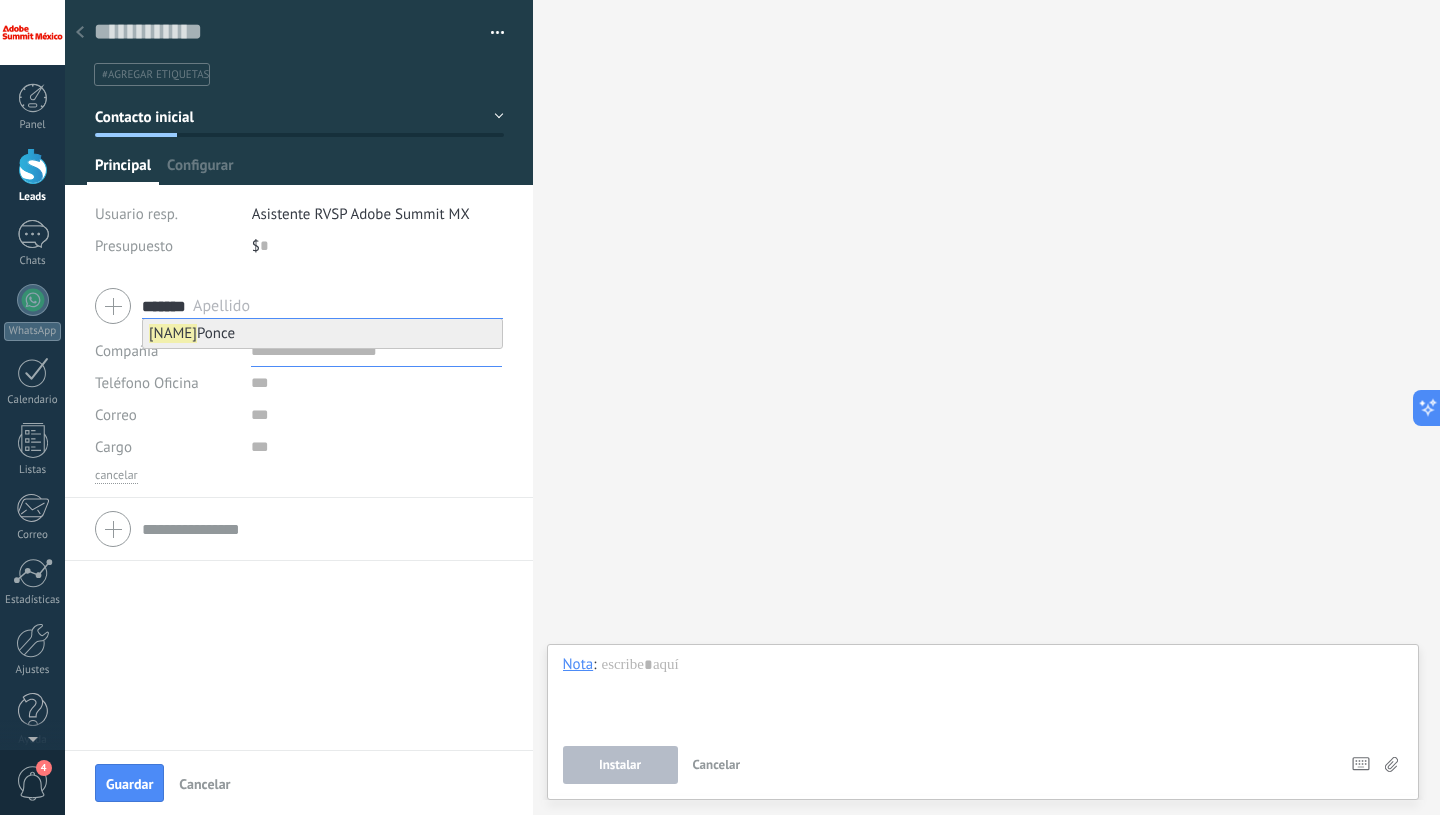 type on "*******" 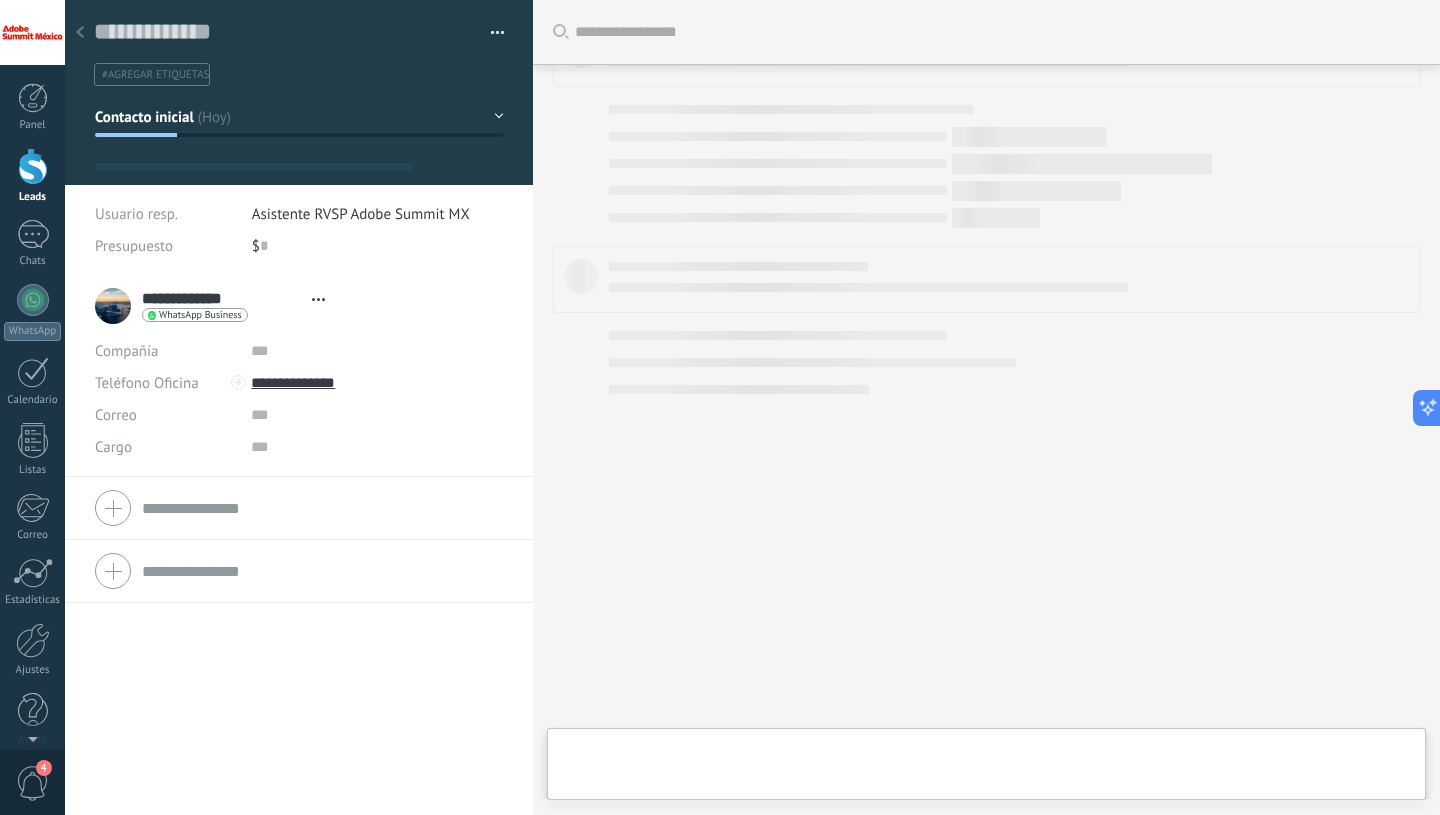 type on "**********" 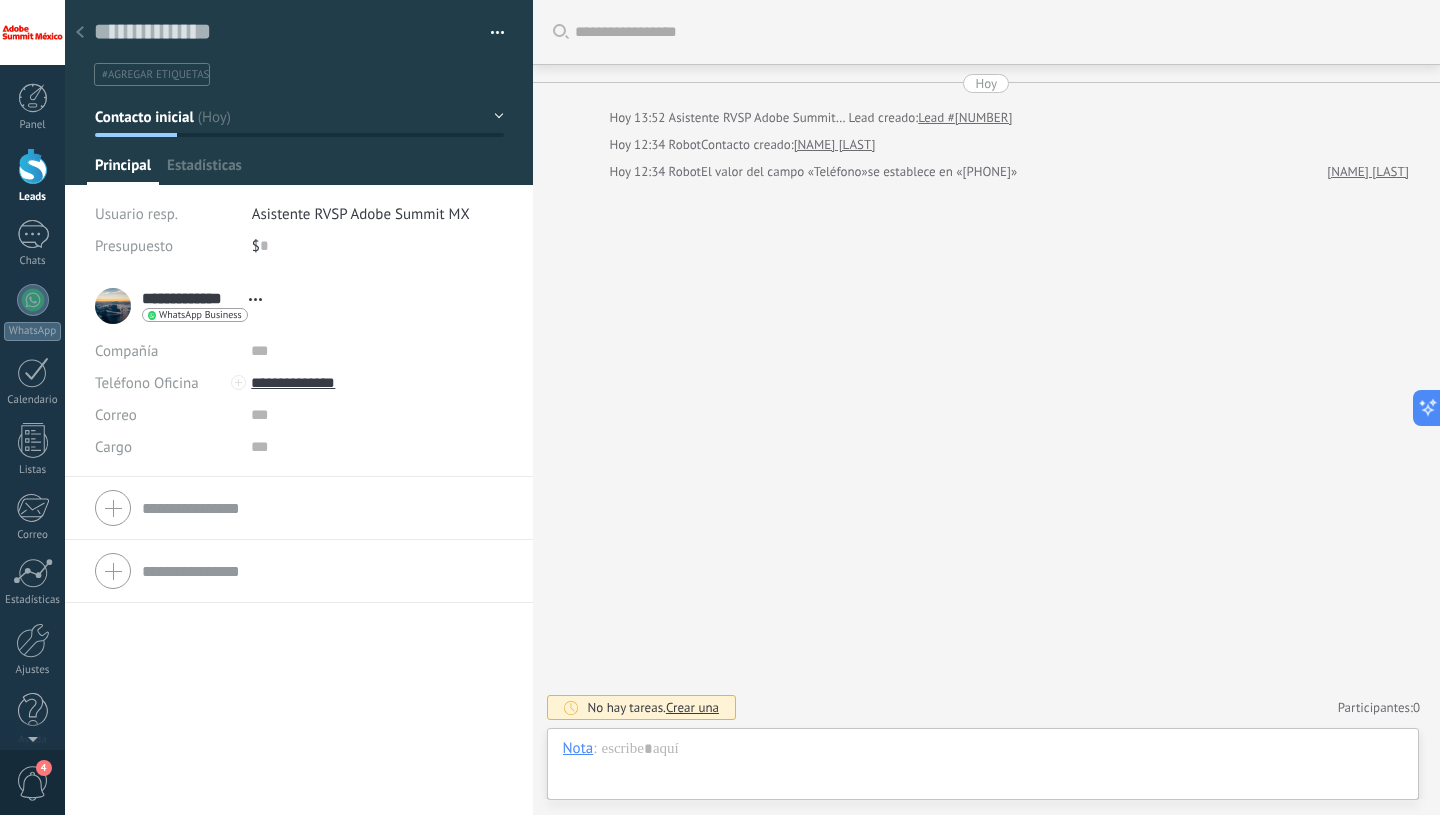 scroll, scrollTop: 30, scrollLeft: 0, axis: vertical 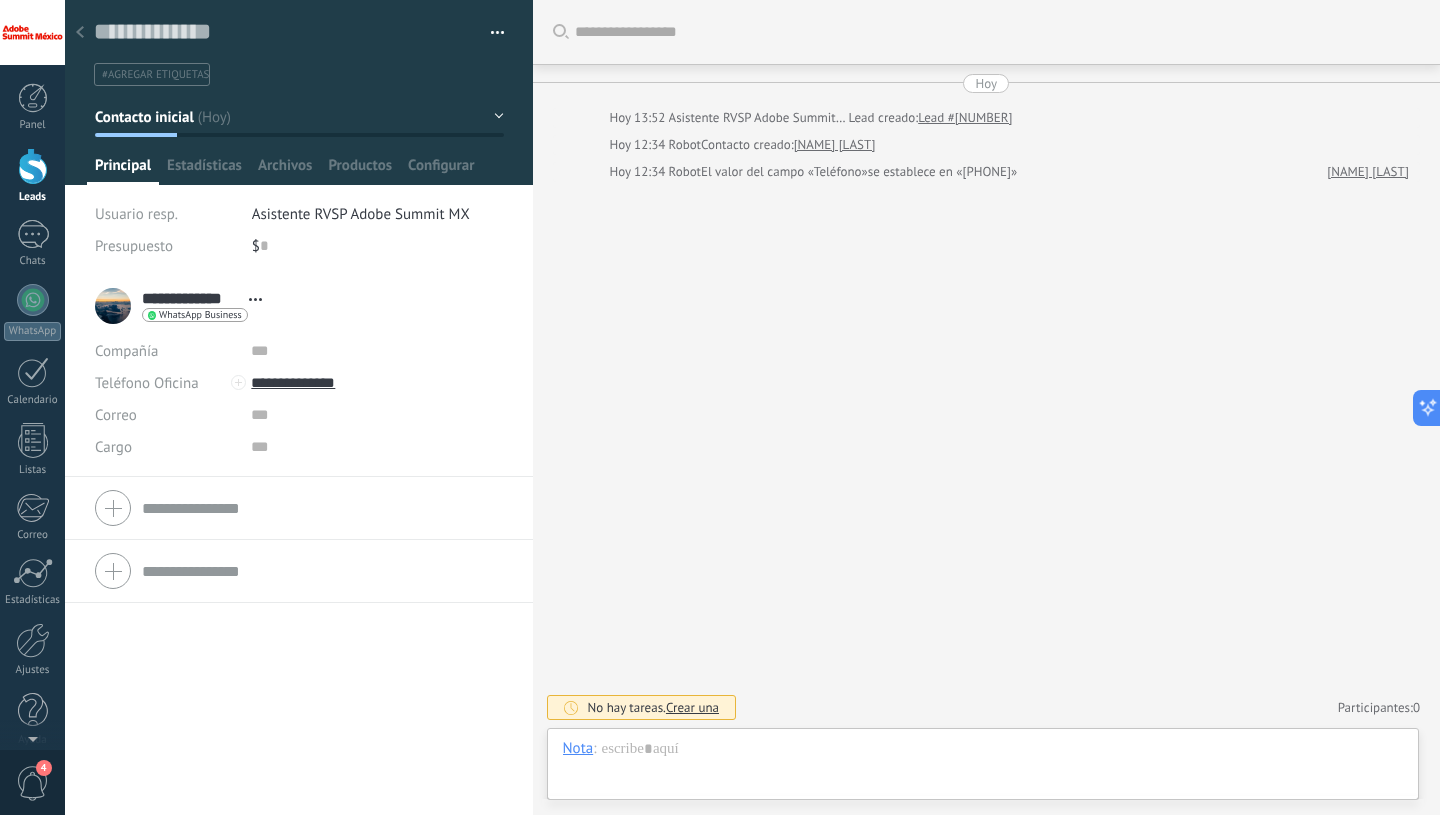 click at bounding box center (33, 166) 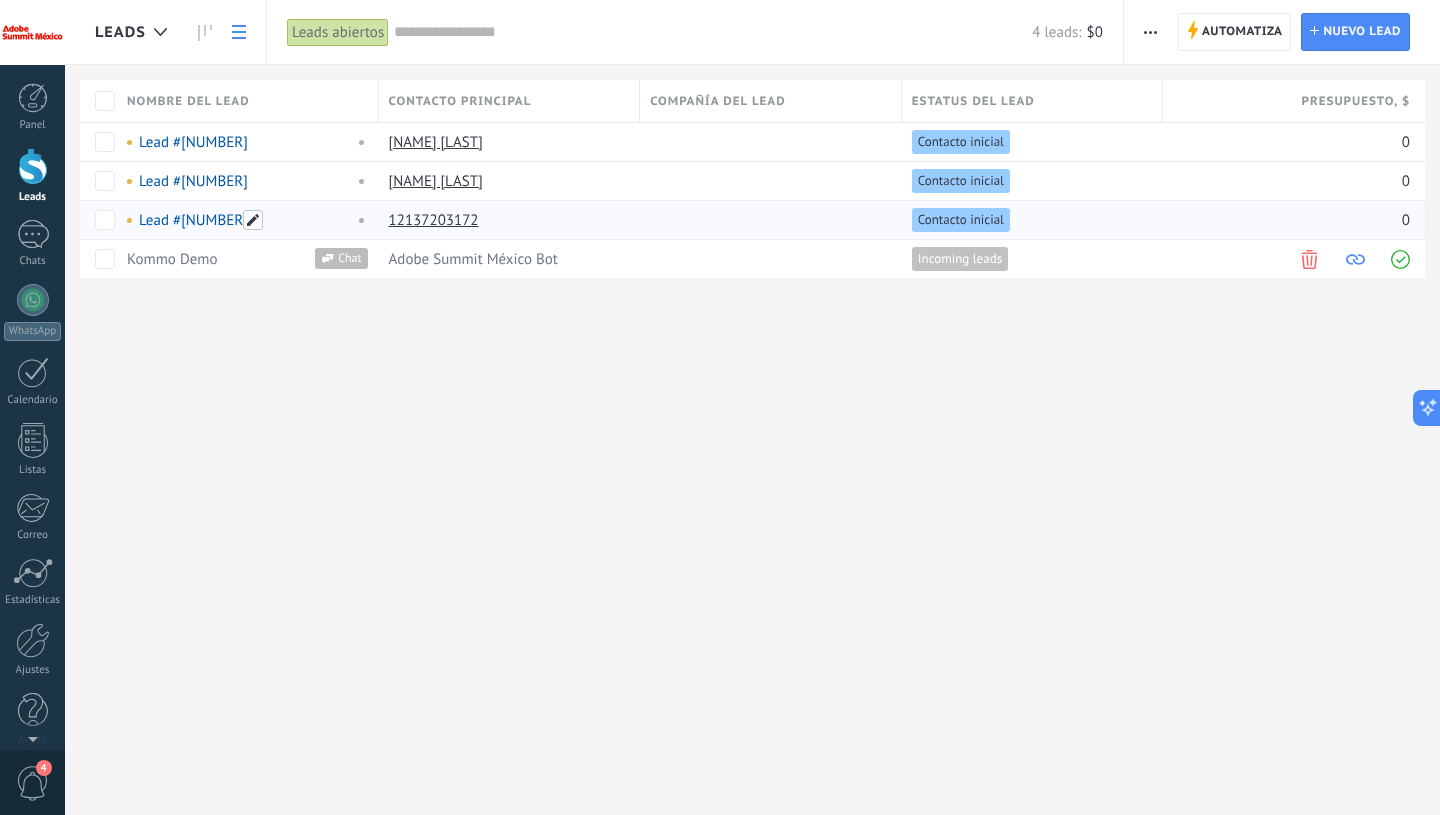 click at bounding box center (253, 220) 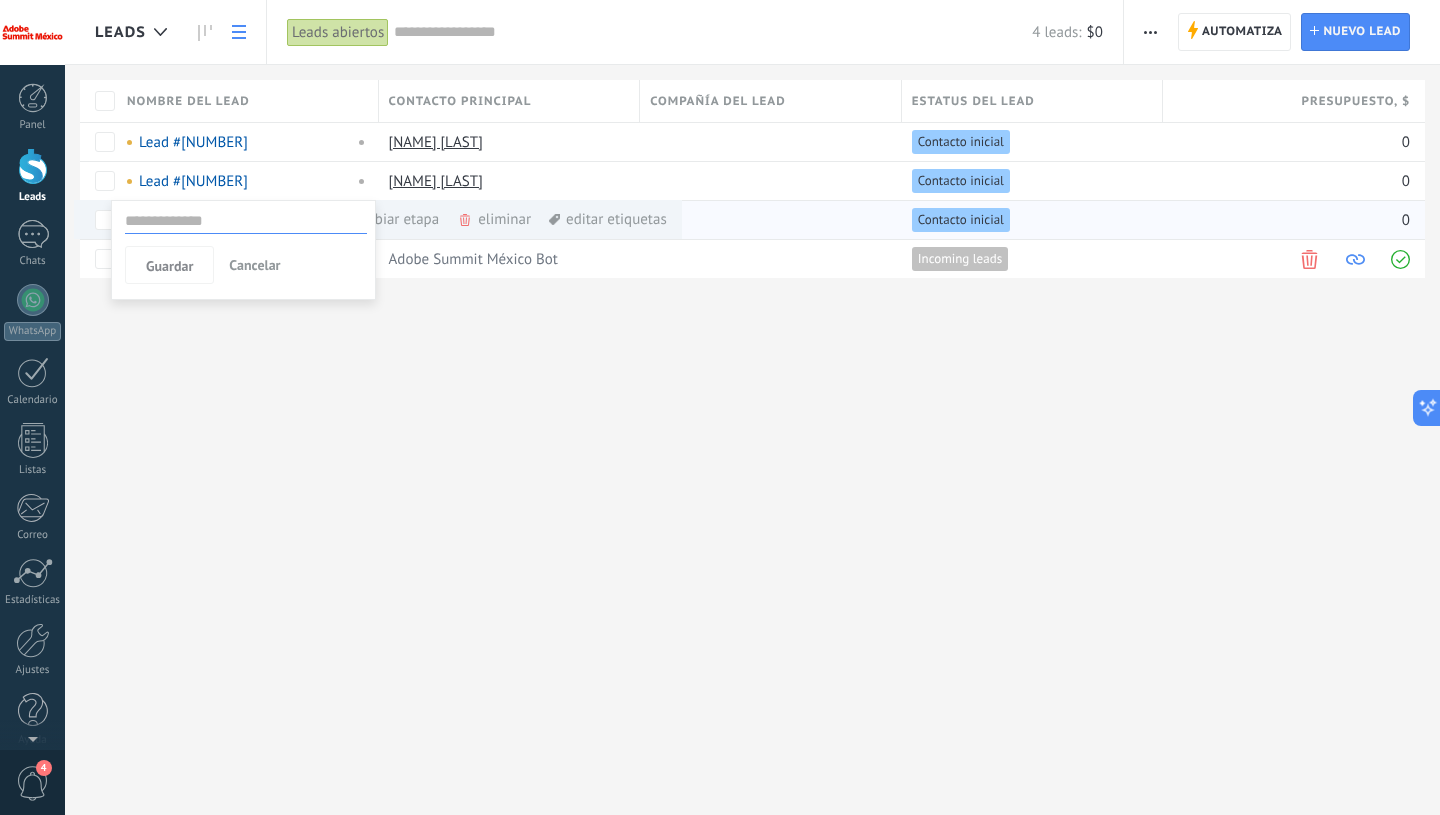 click on "eliminar màs" at bounding box center [528, 219] 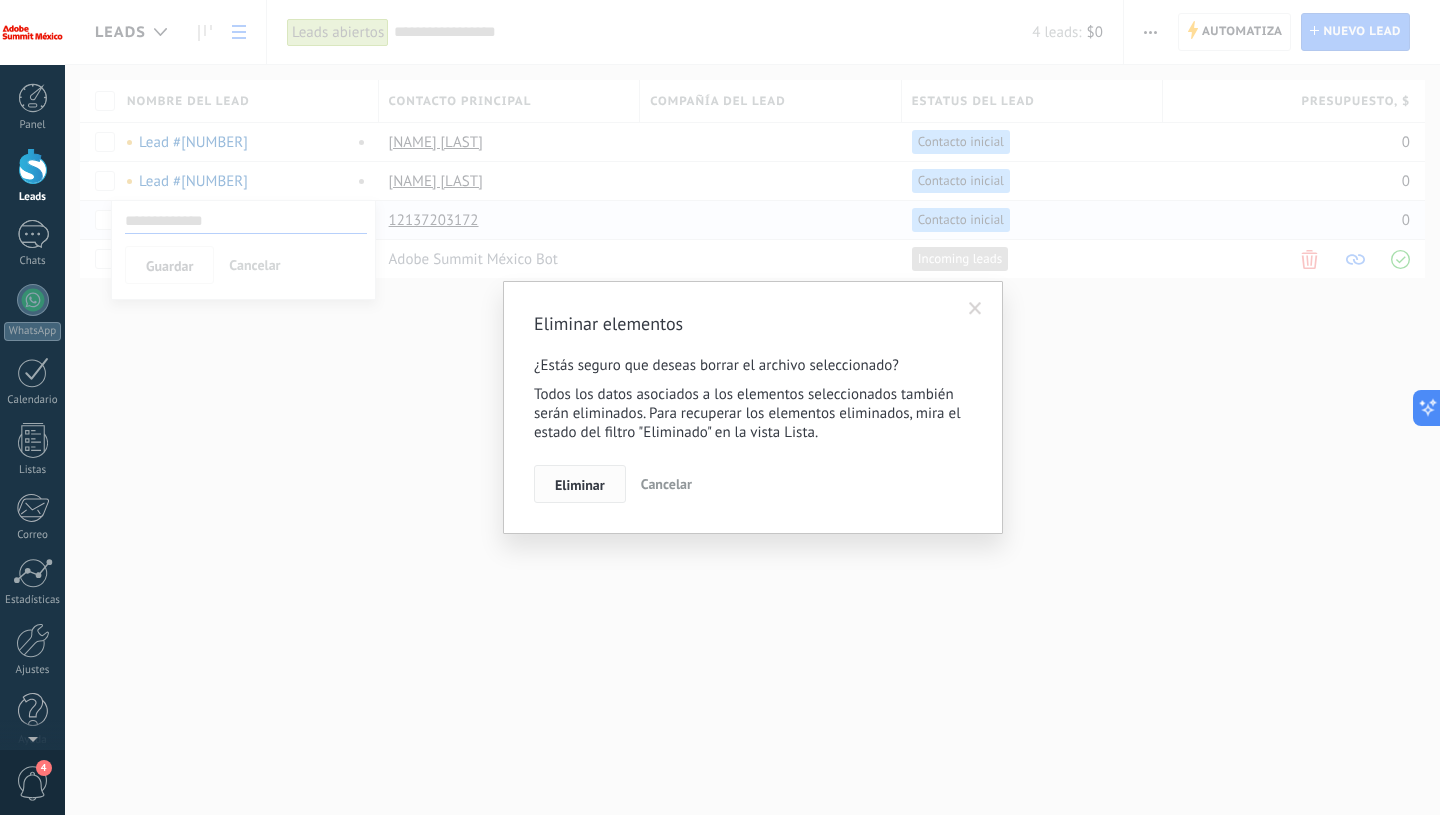 click on "Eliminar" at bounding box center [580, 485] 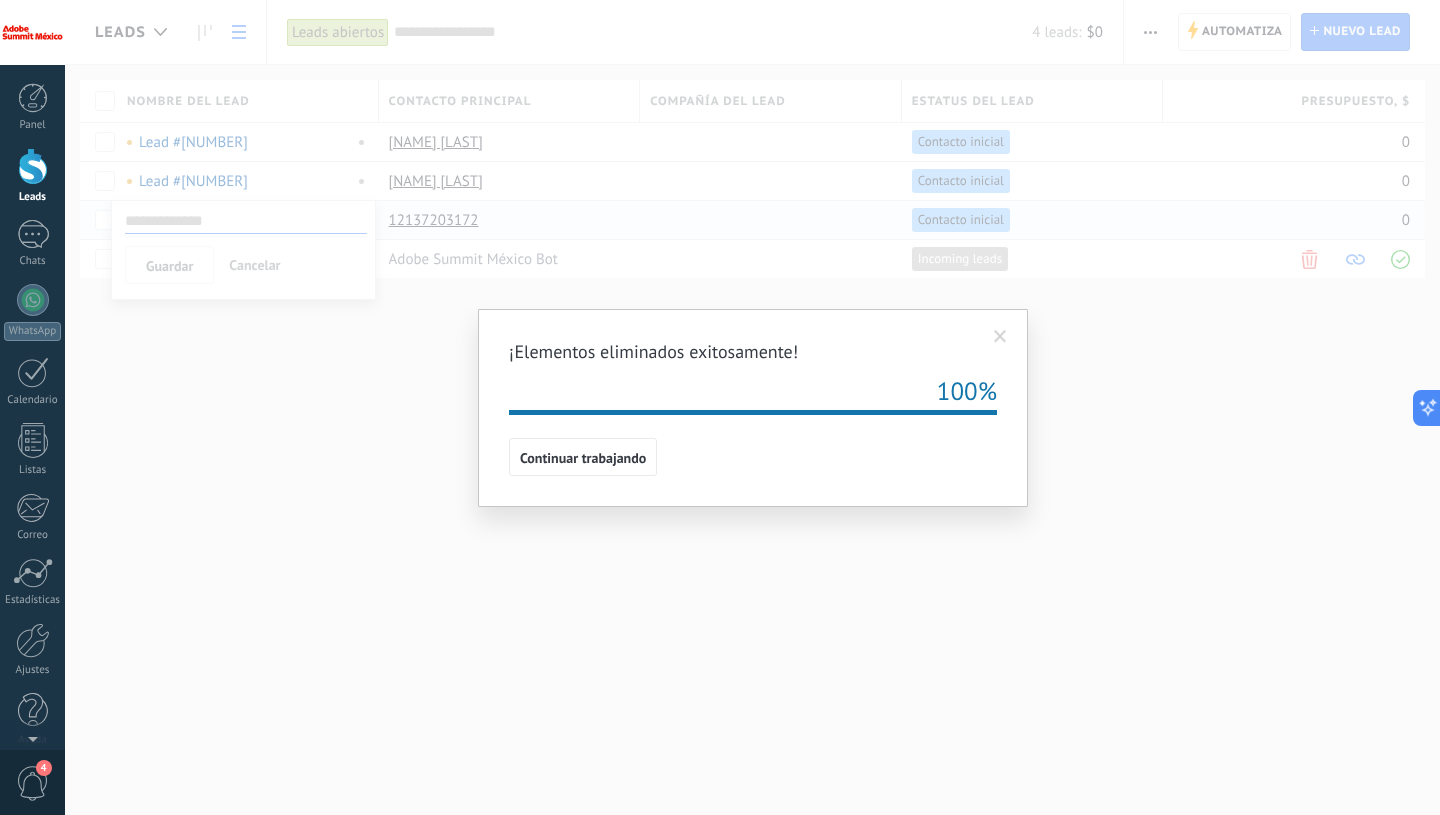 click at bounding box center (1000, 337) 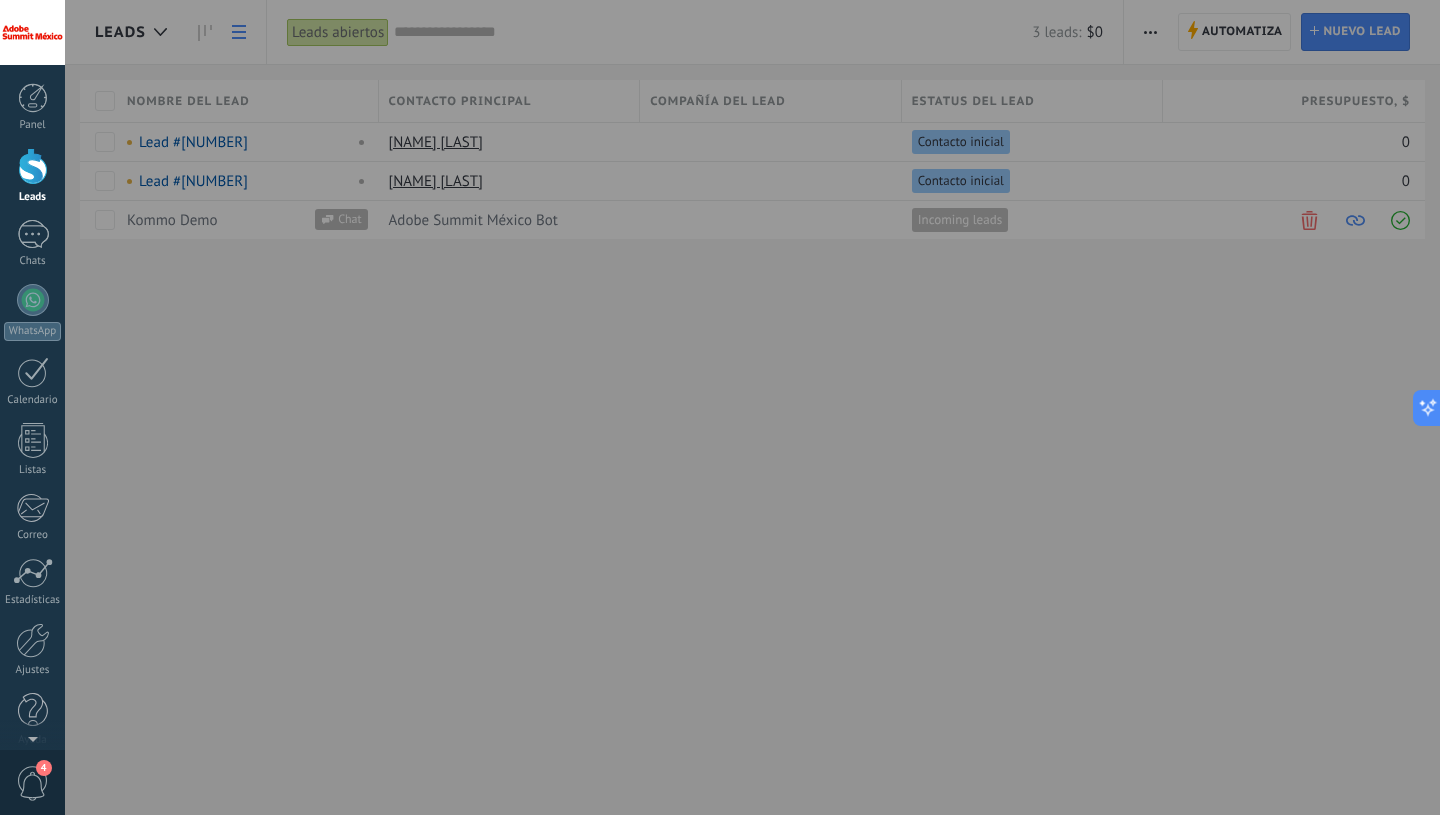 click at bounding box center [785, 407] 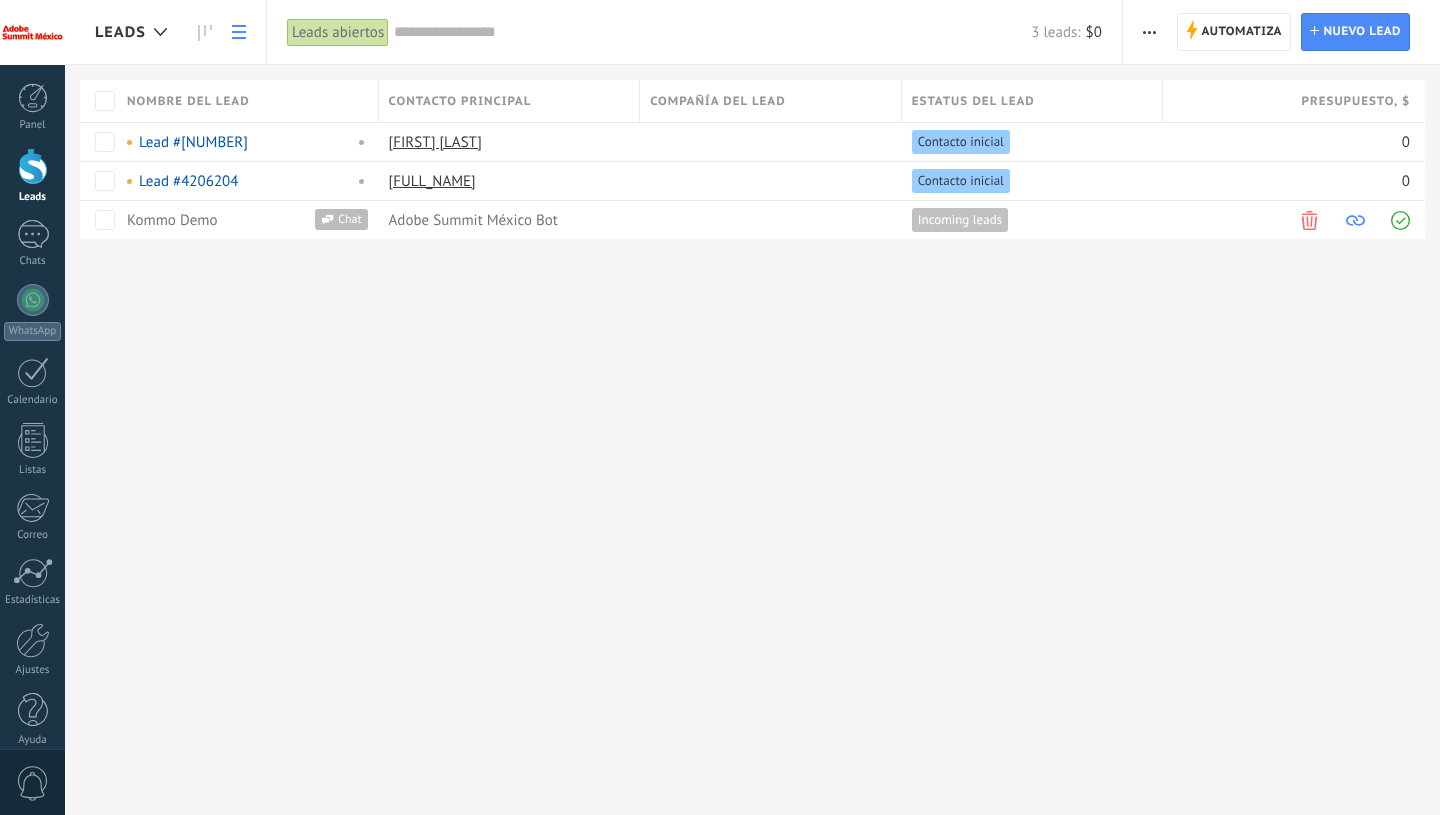 scroll, scrollTop: 0, scrollLeft: 0, axis: both 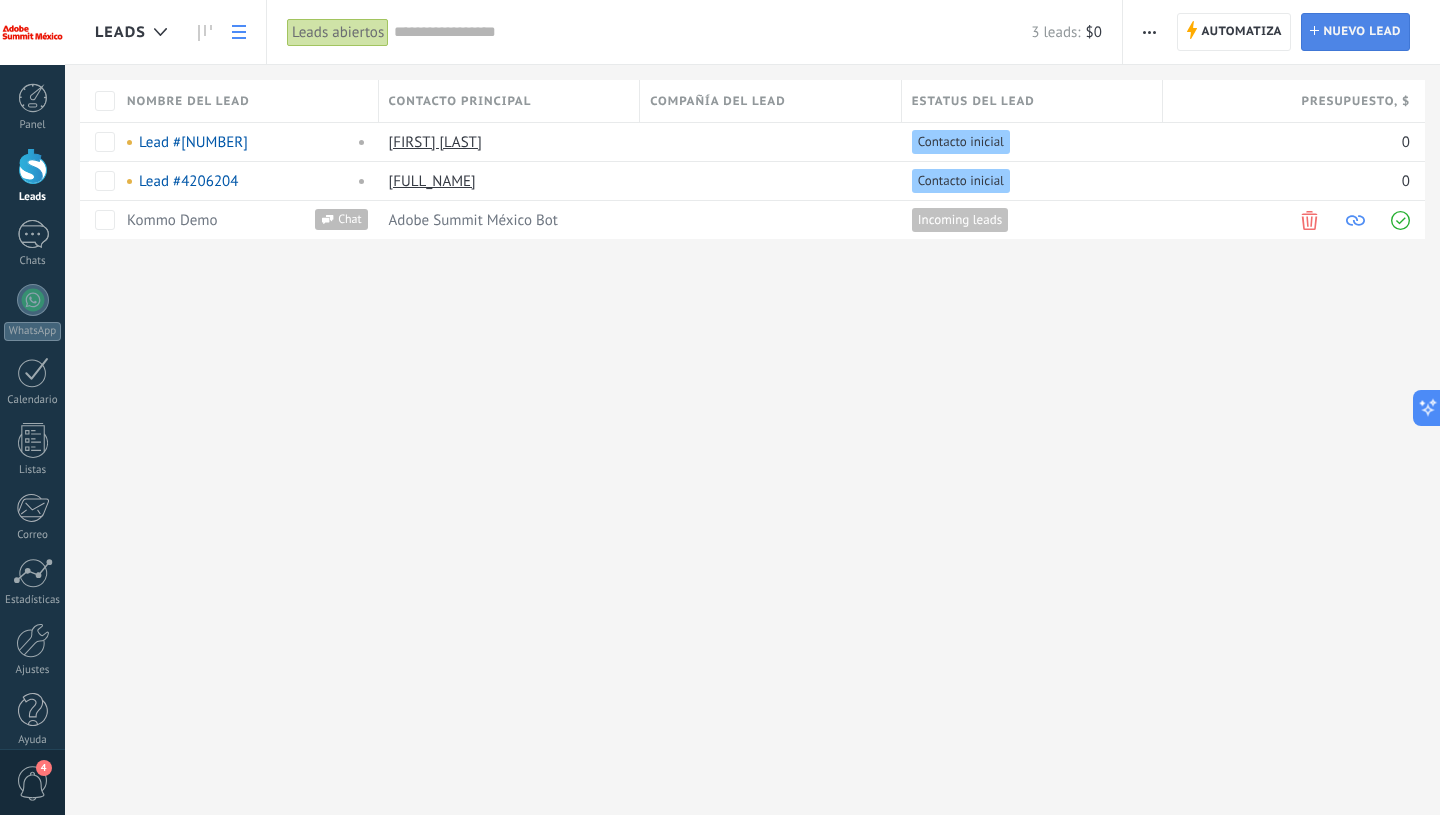 click on "Nuevo lead" at bounding box center [1362, 32] 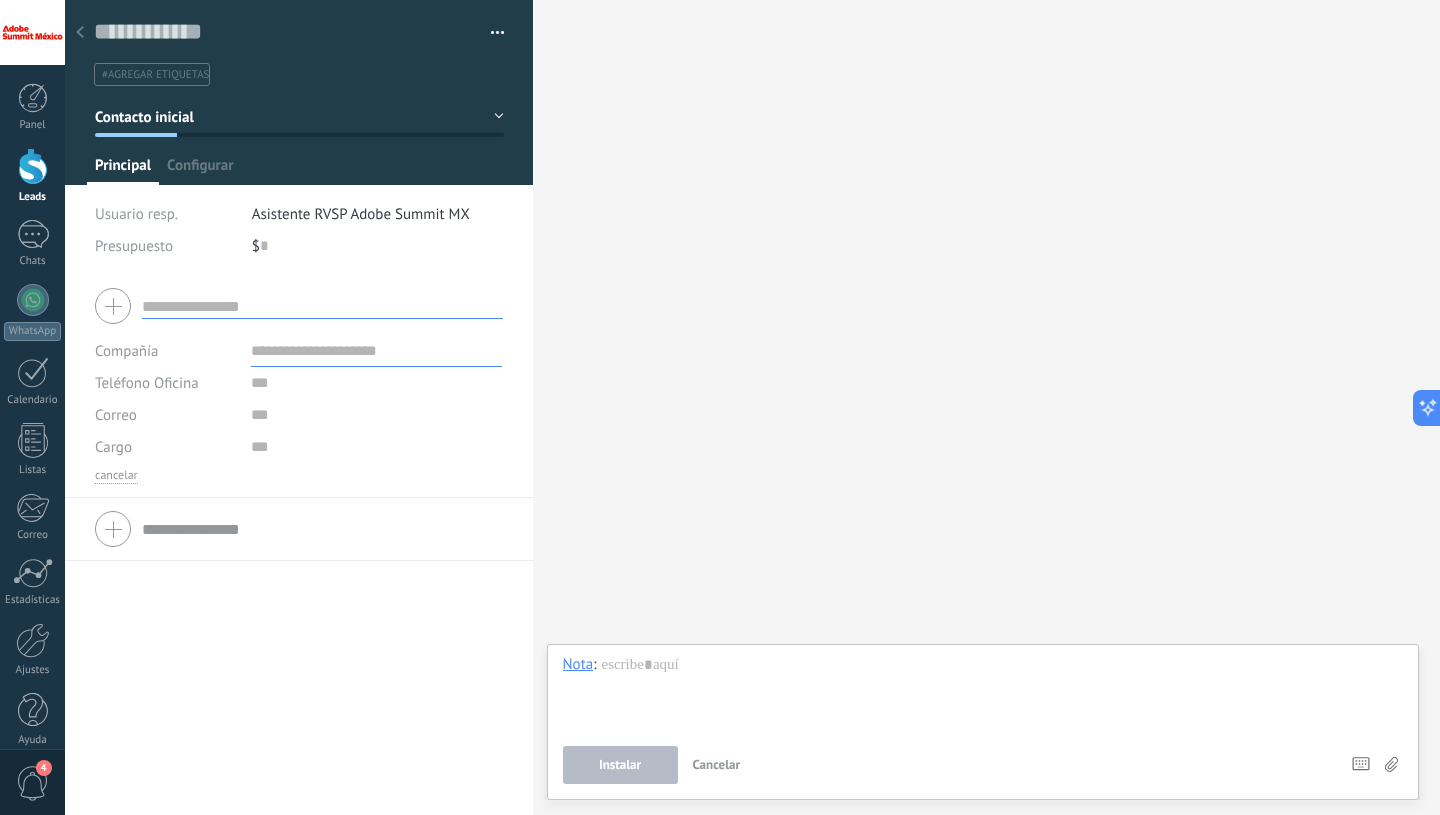 click at bounding box center [322, 306] 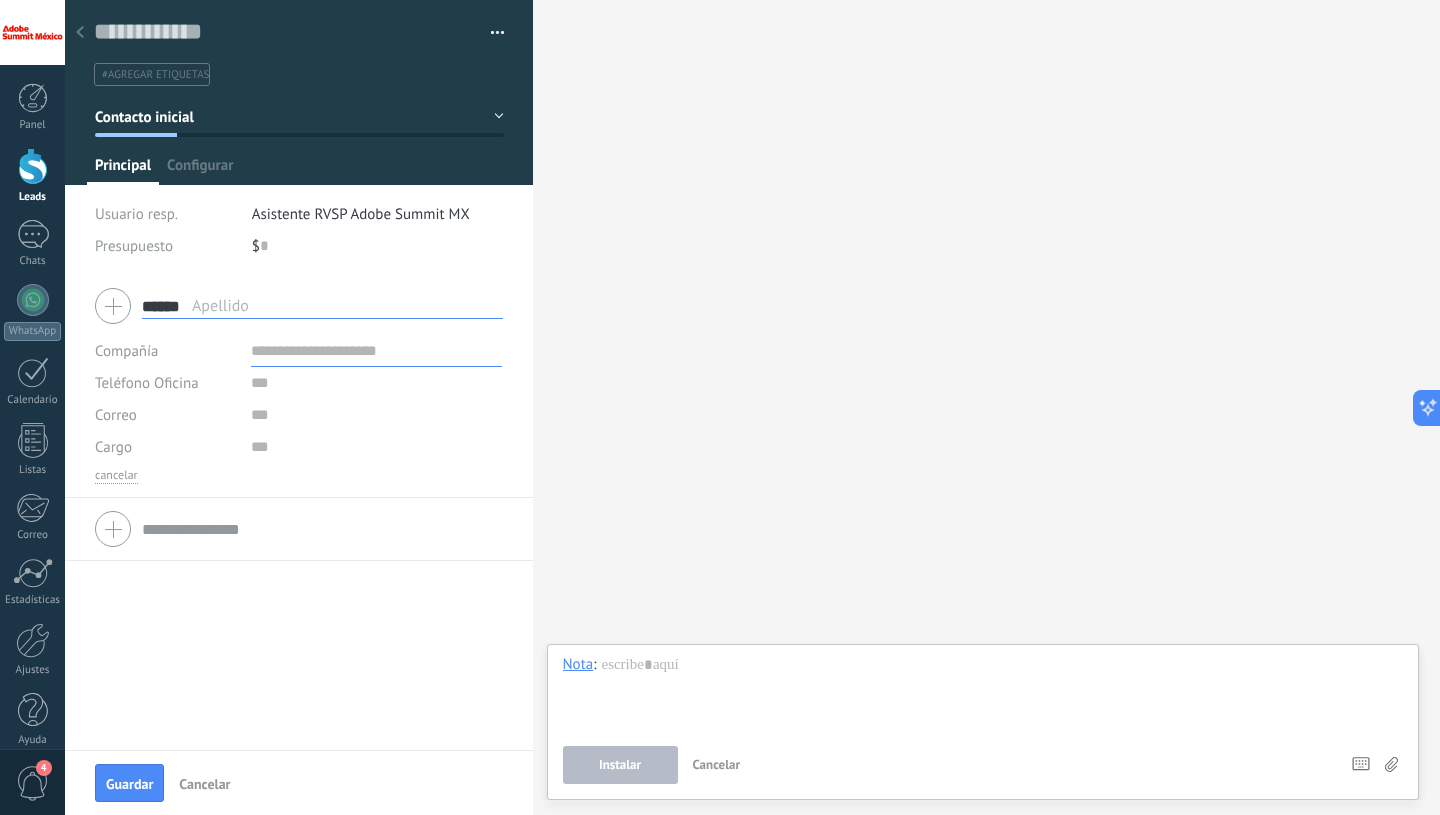 click on "******" at bounding box center [322, 306] 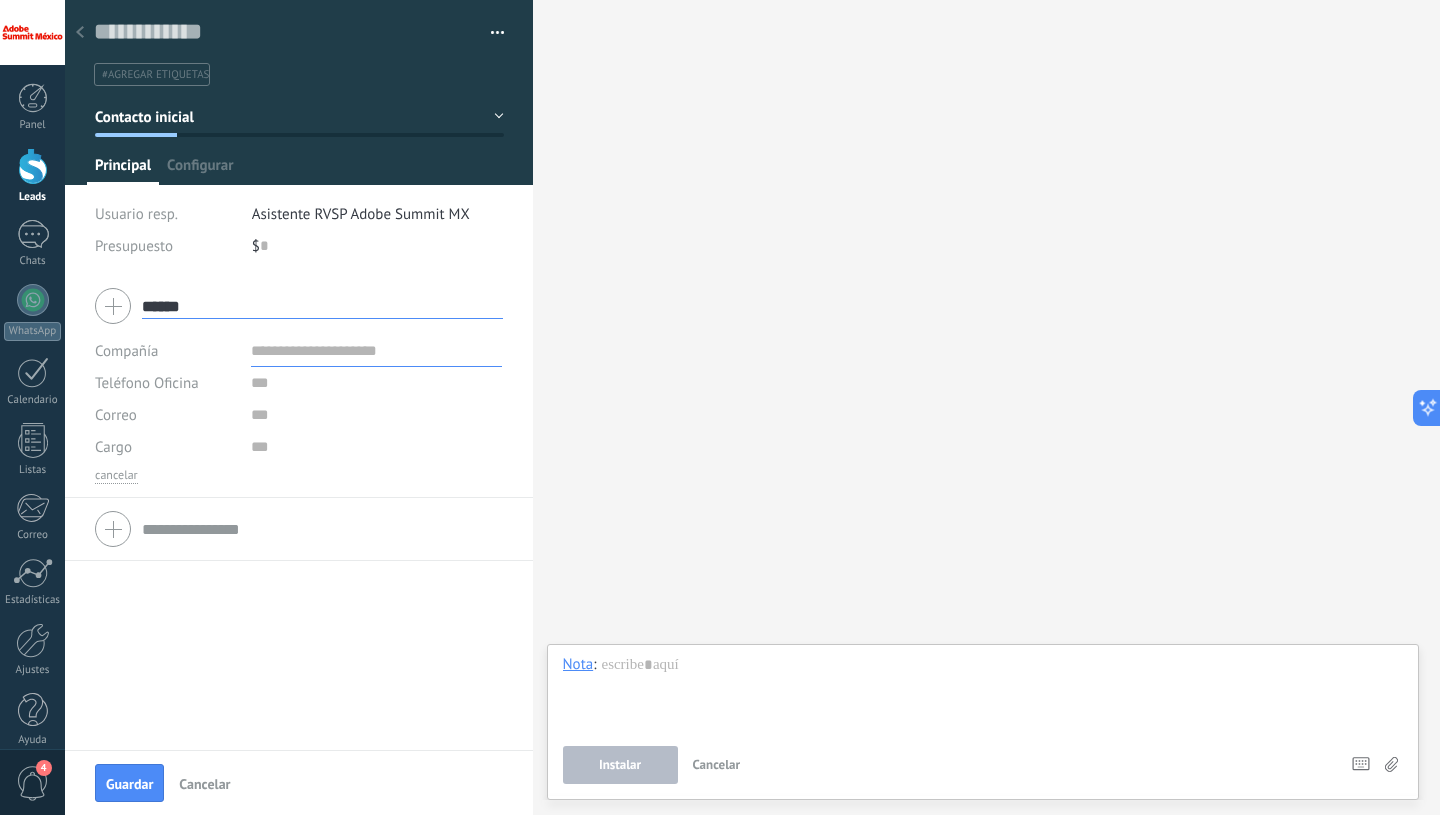 scroll, scrollTop: 0, scrollLeft: 0, axis: both 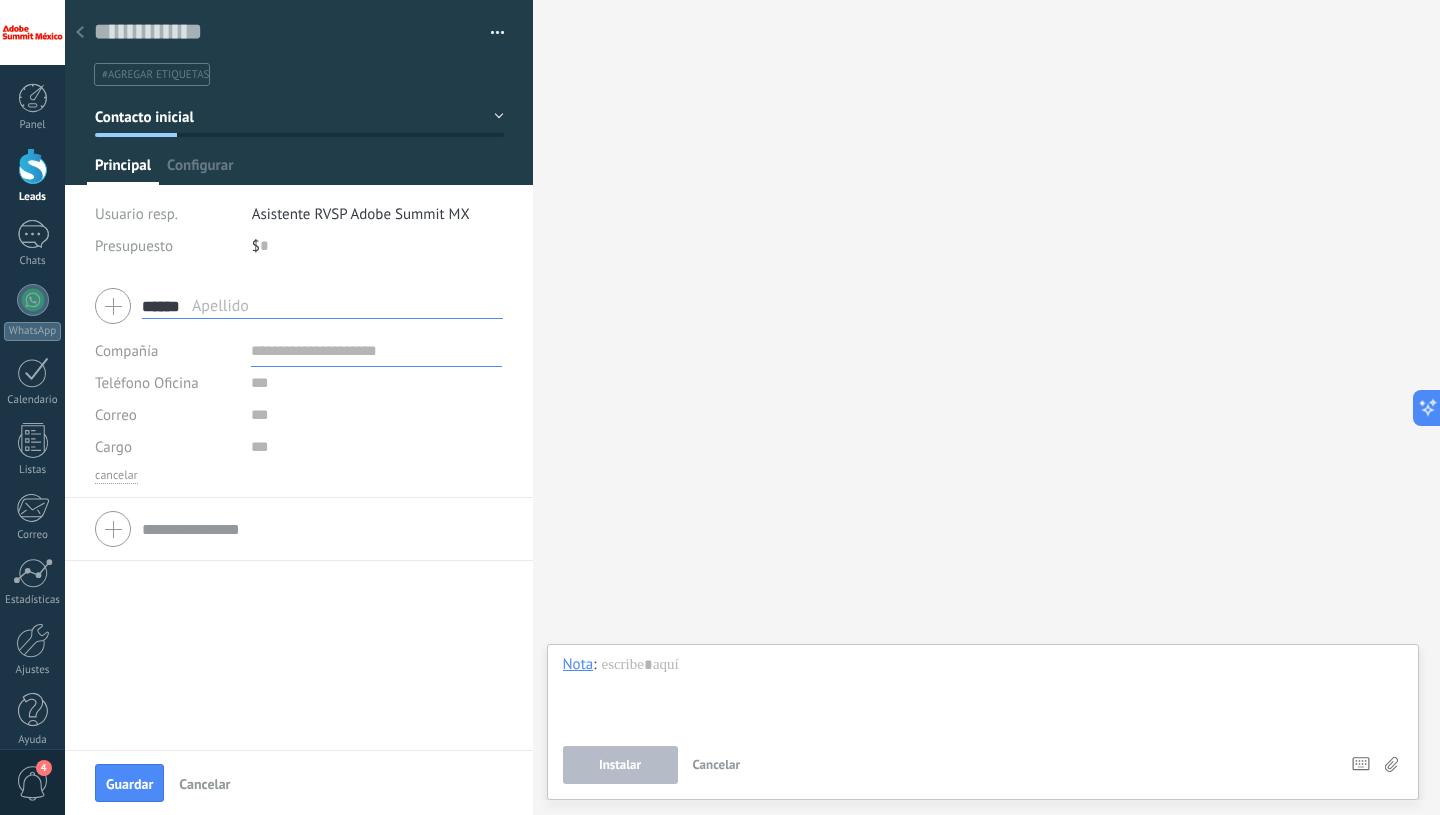 click on "******" at bounding box center (322, 306) 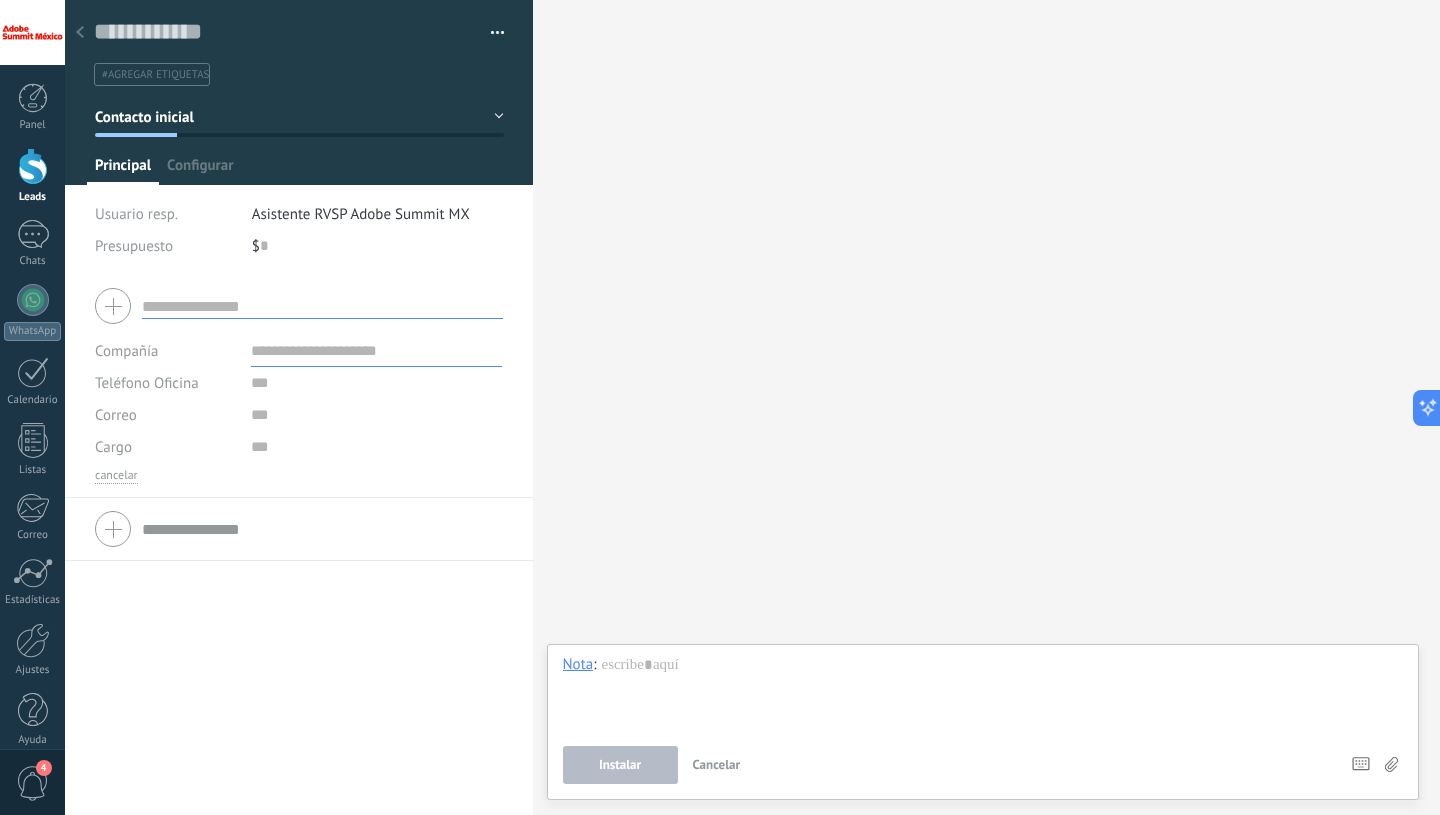 type on "*" 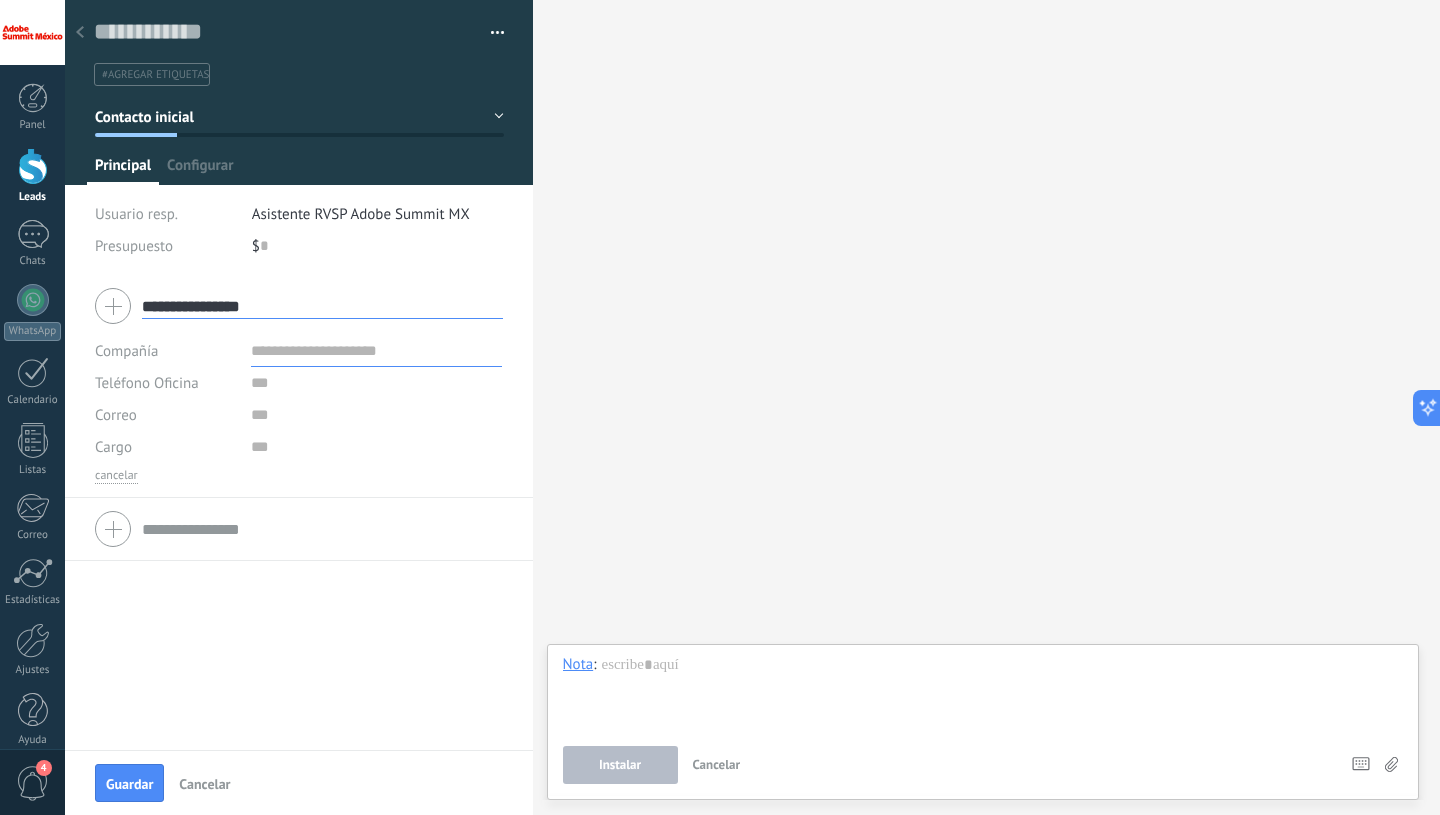 type on "**********" 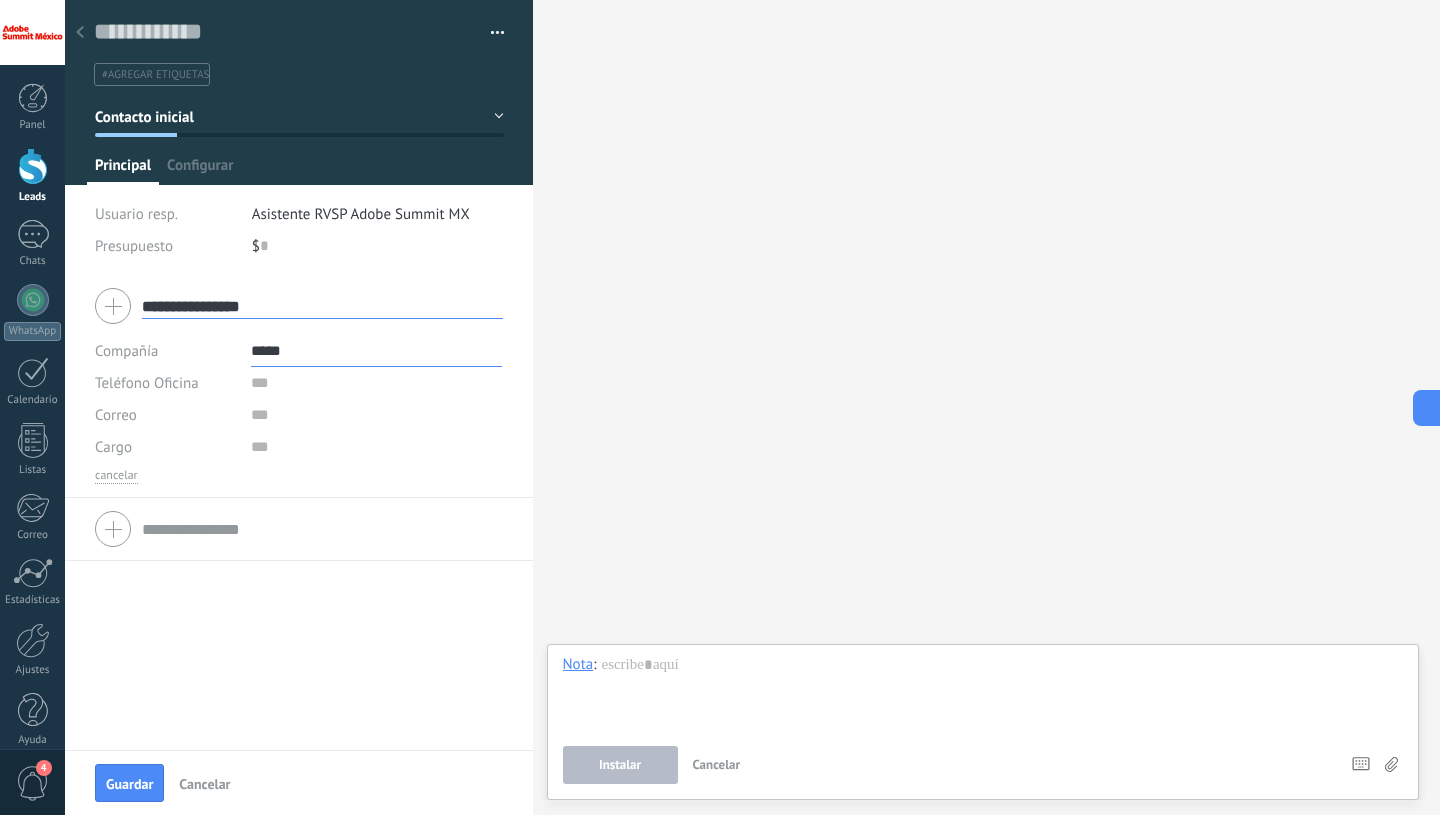 type on "*****" 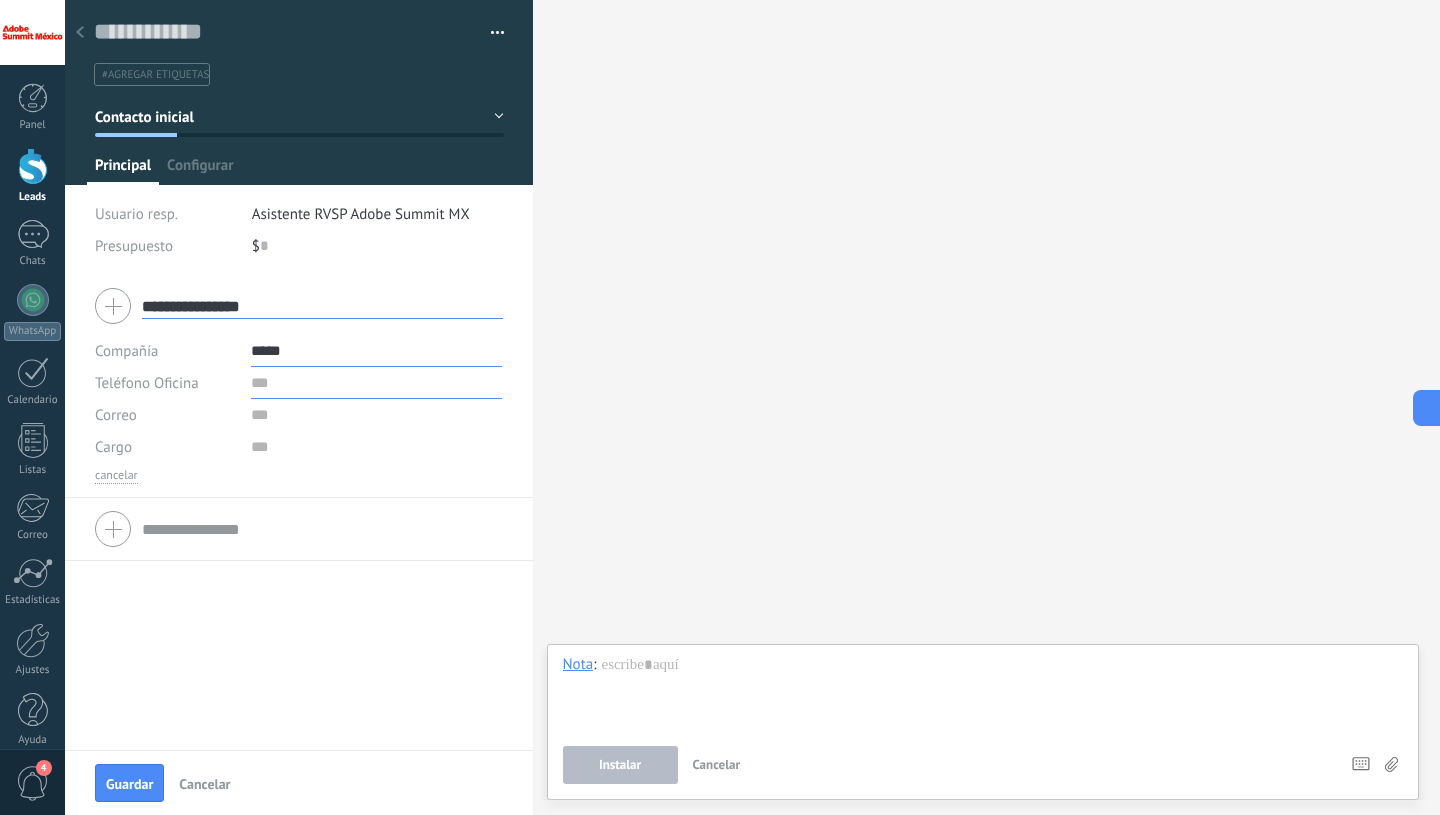 click at bounding box center [376, 383] 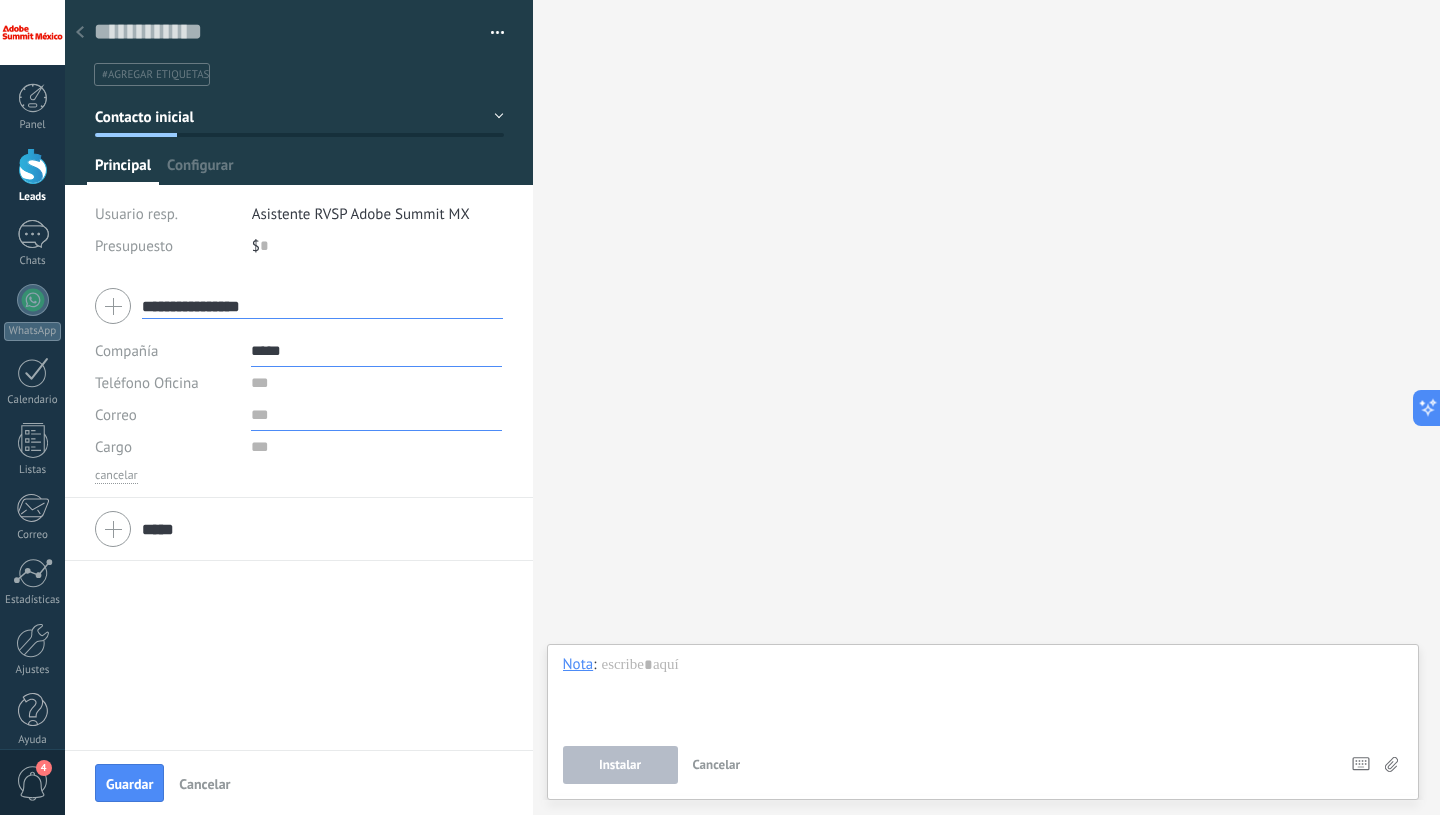 click at bounding box center [376, 415] 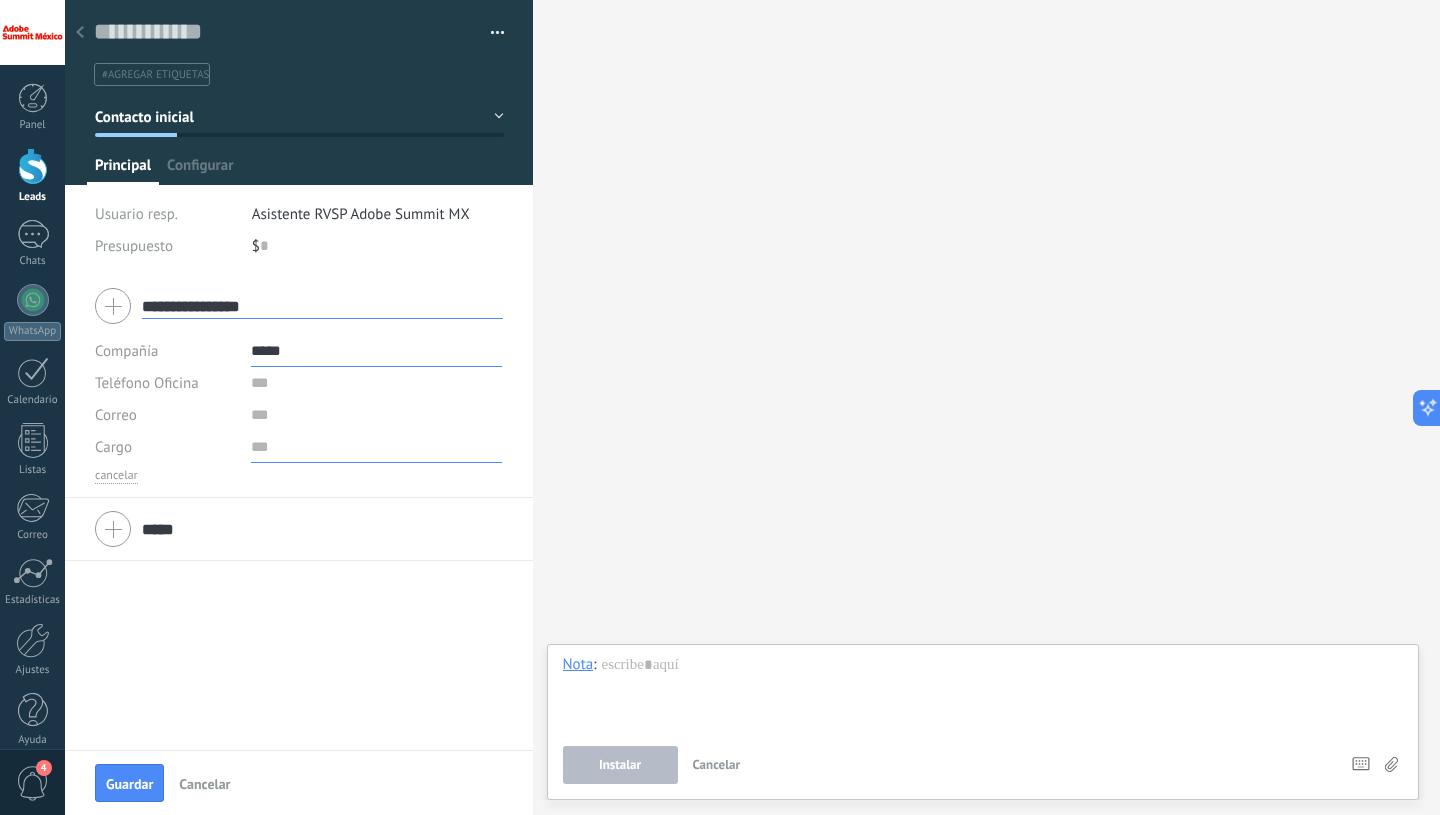 click at bounding box center [376, 447] 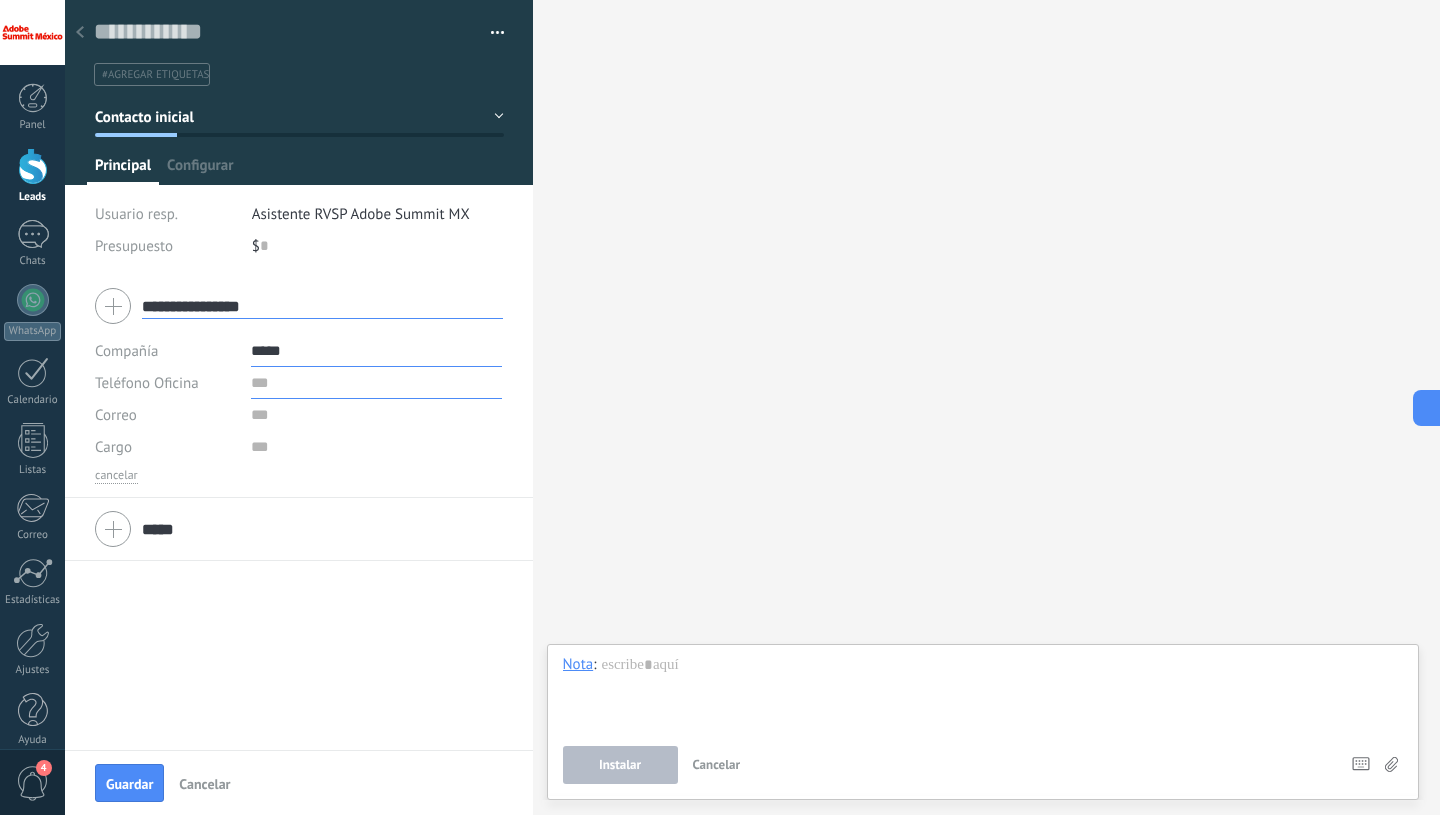 click at bounding box center [376, 383] 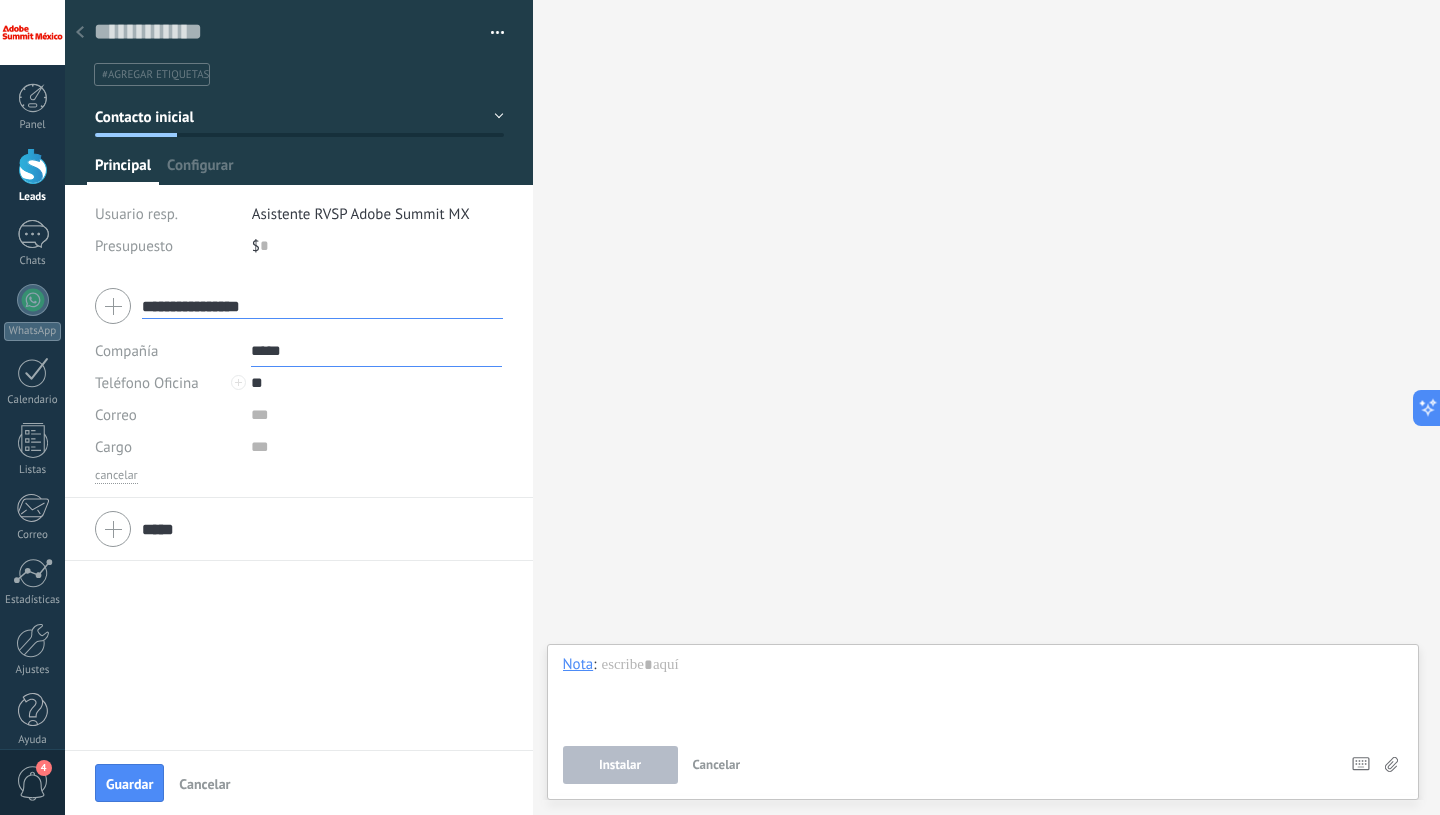 click at bounding box center [238, 382] 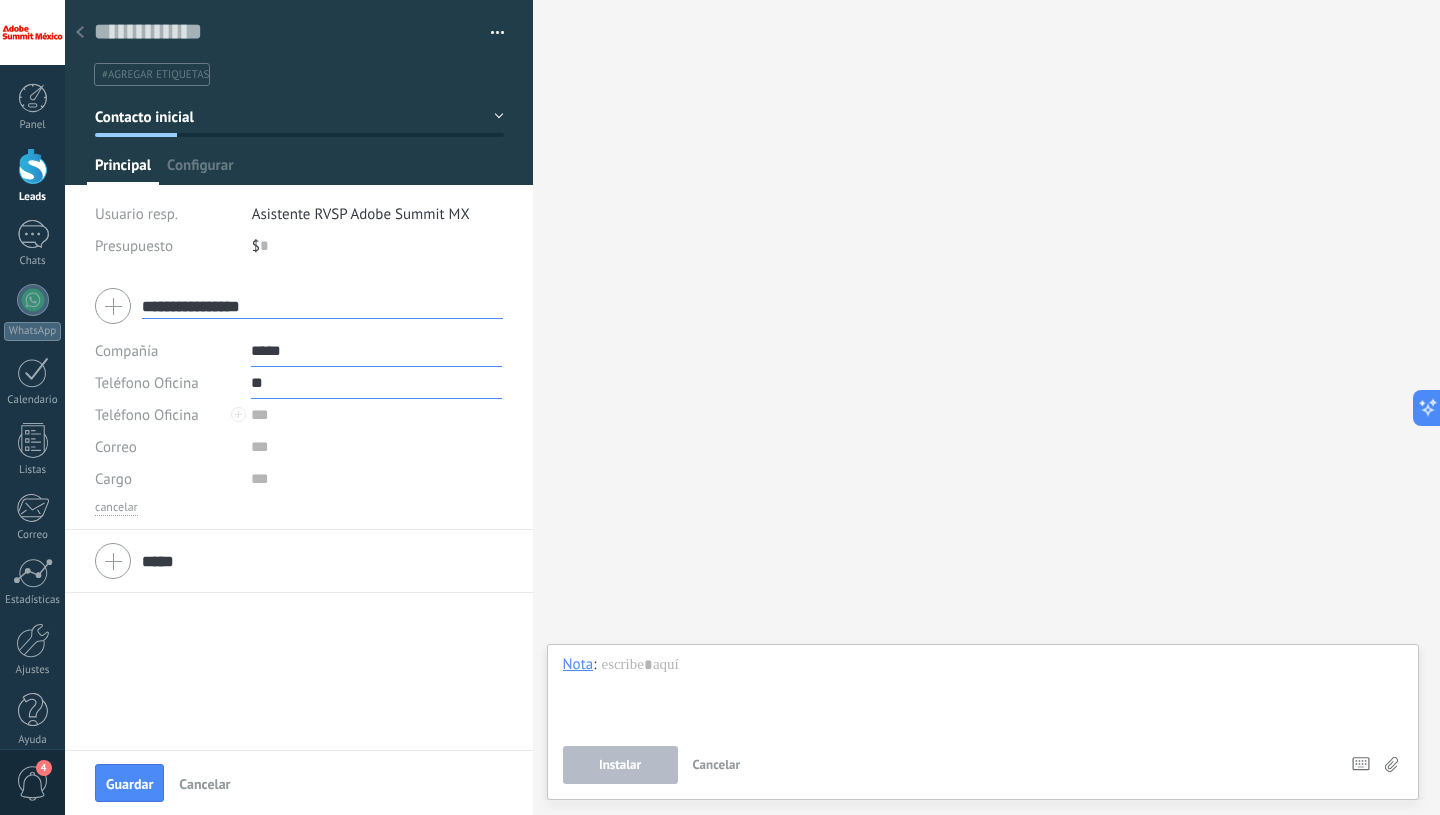 click on "**" at bounding box center [376, 383] 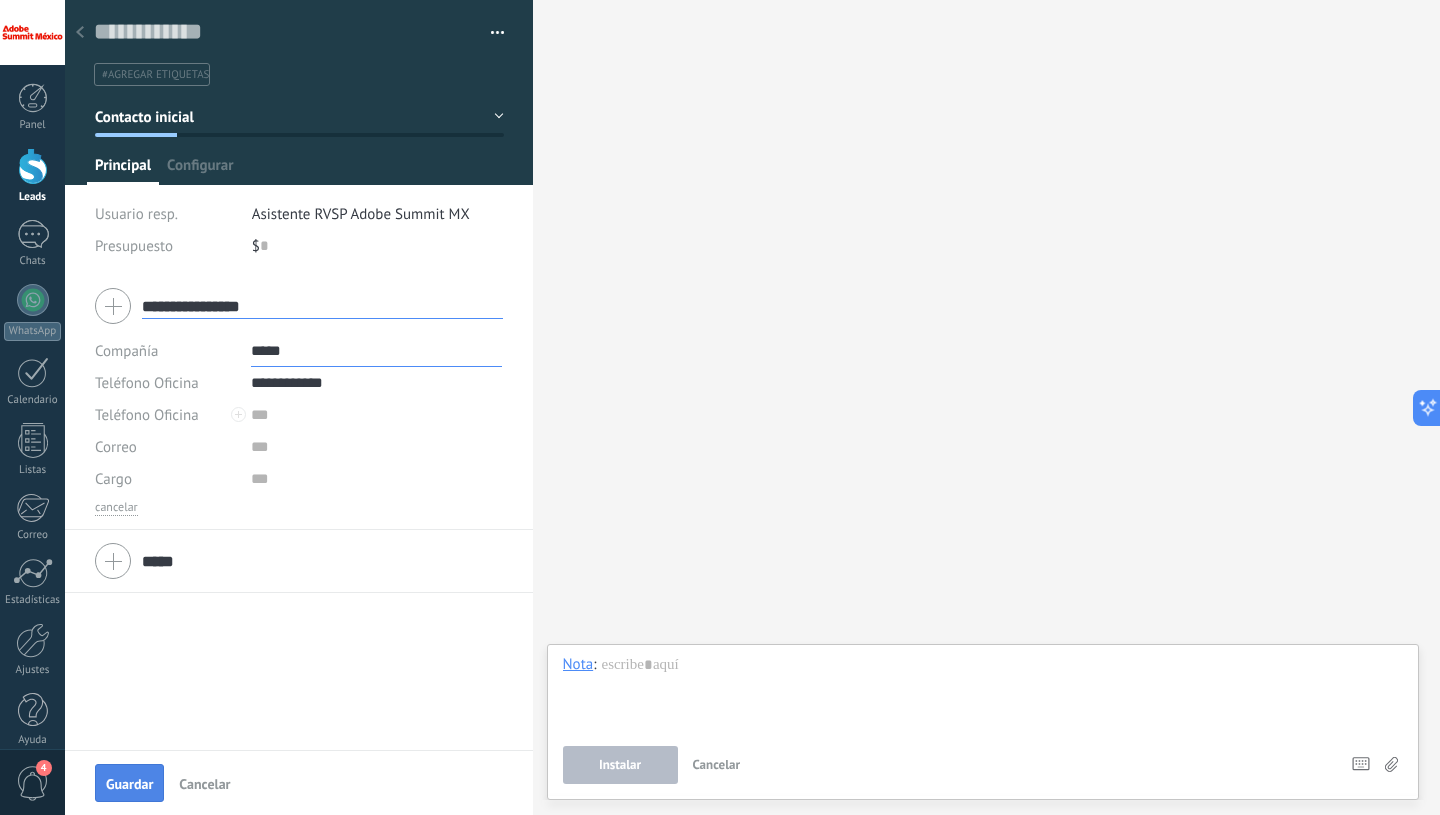 click on "Guardar" at bounding box center [129, 784] 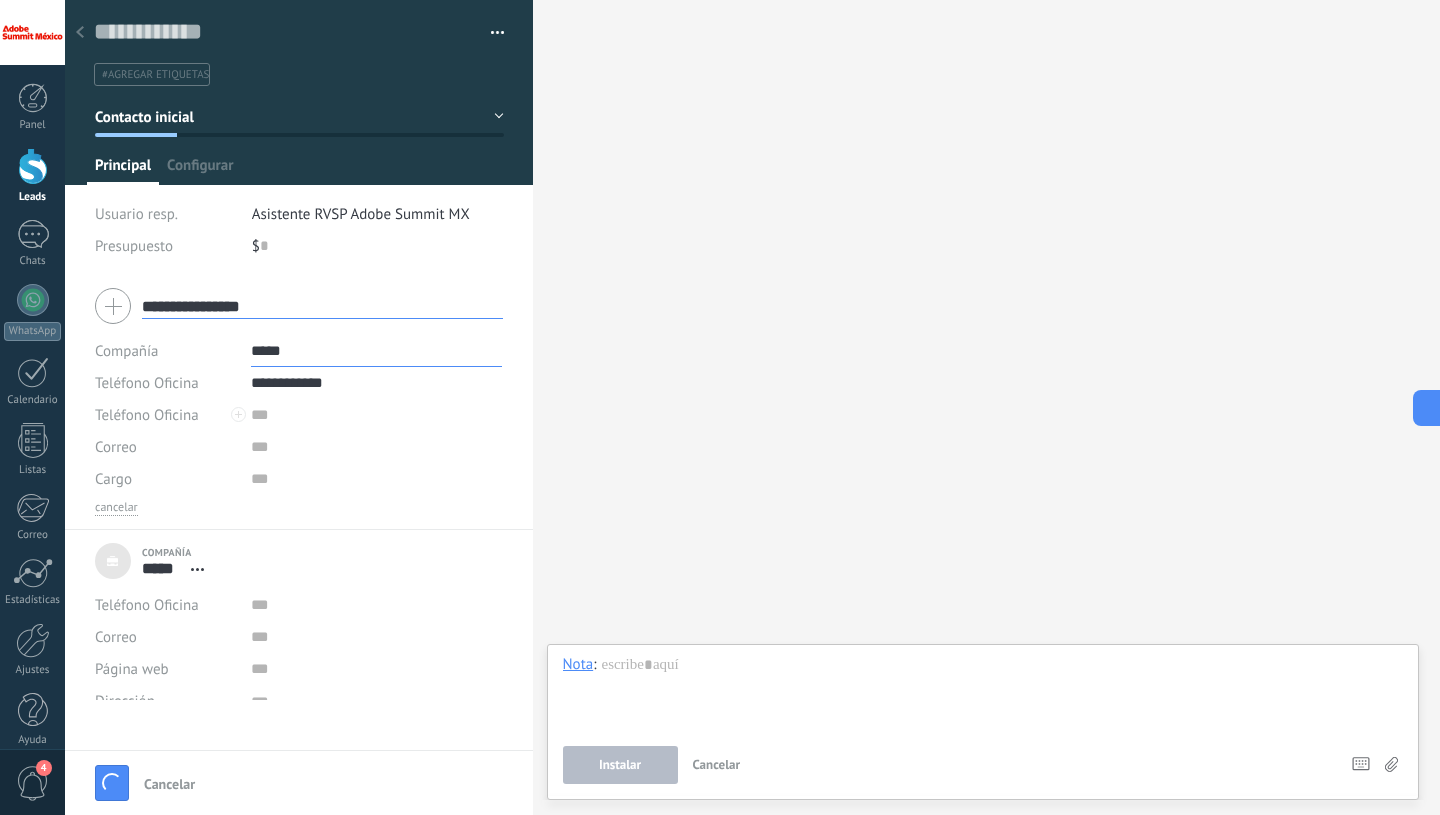 type 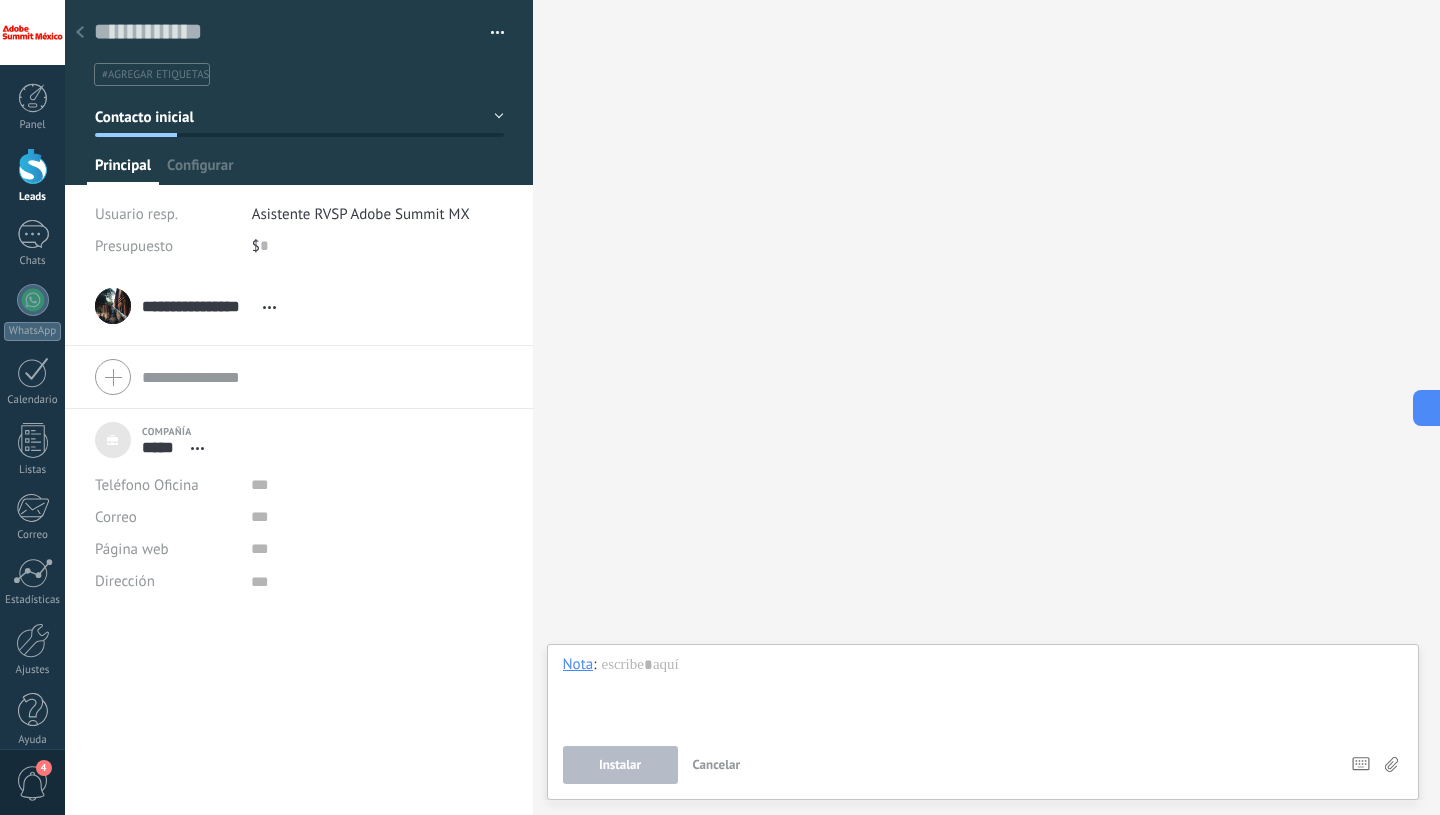 scroll, scrollTop: 20, scrollLeft: 0, axis: vertical 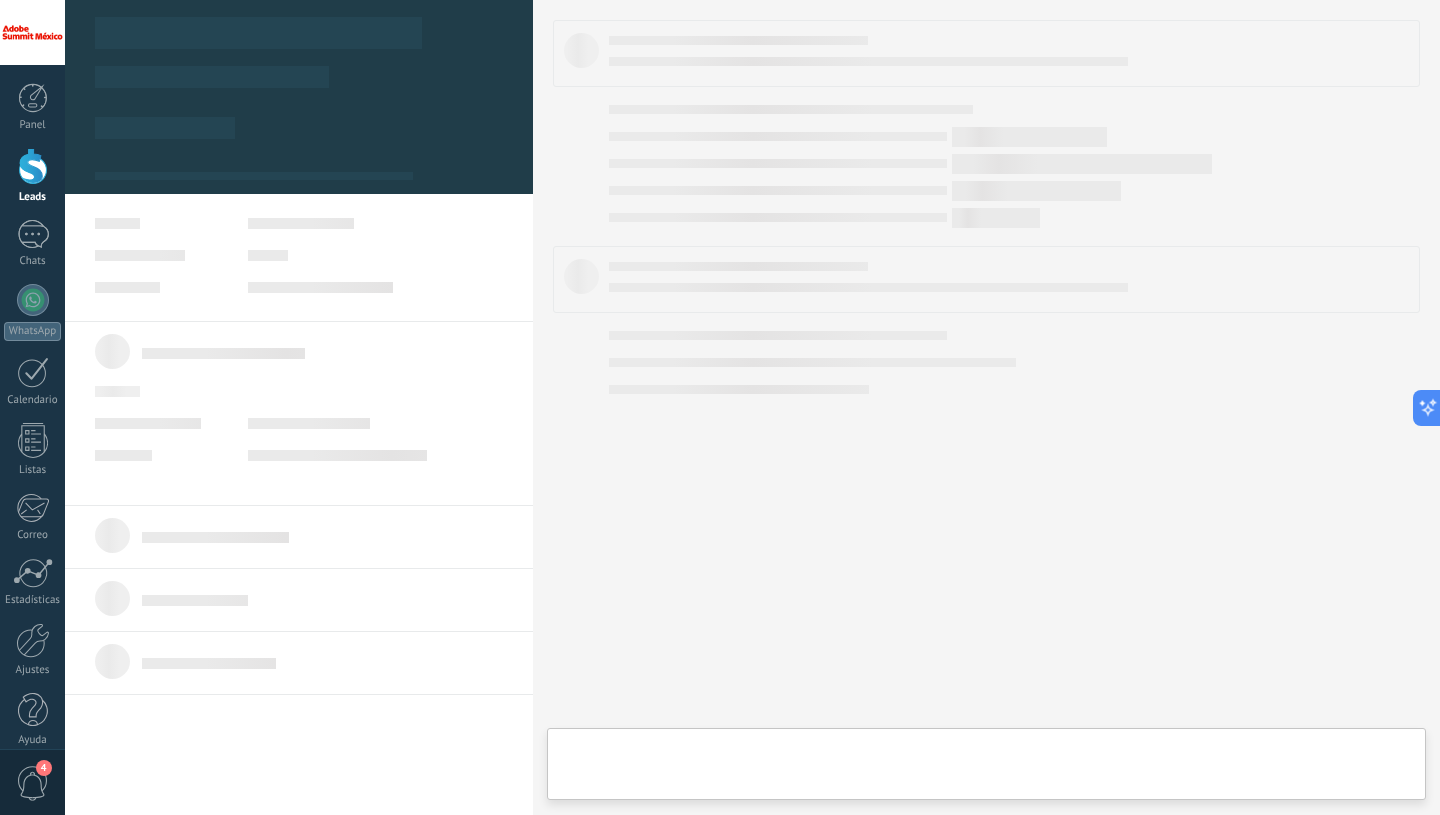 type on "***" 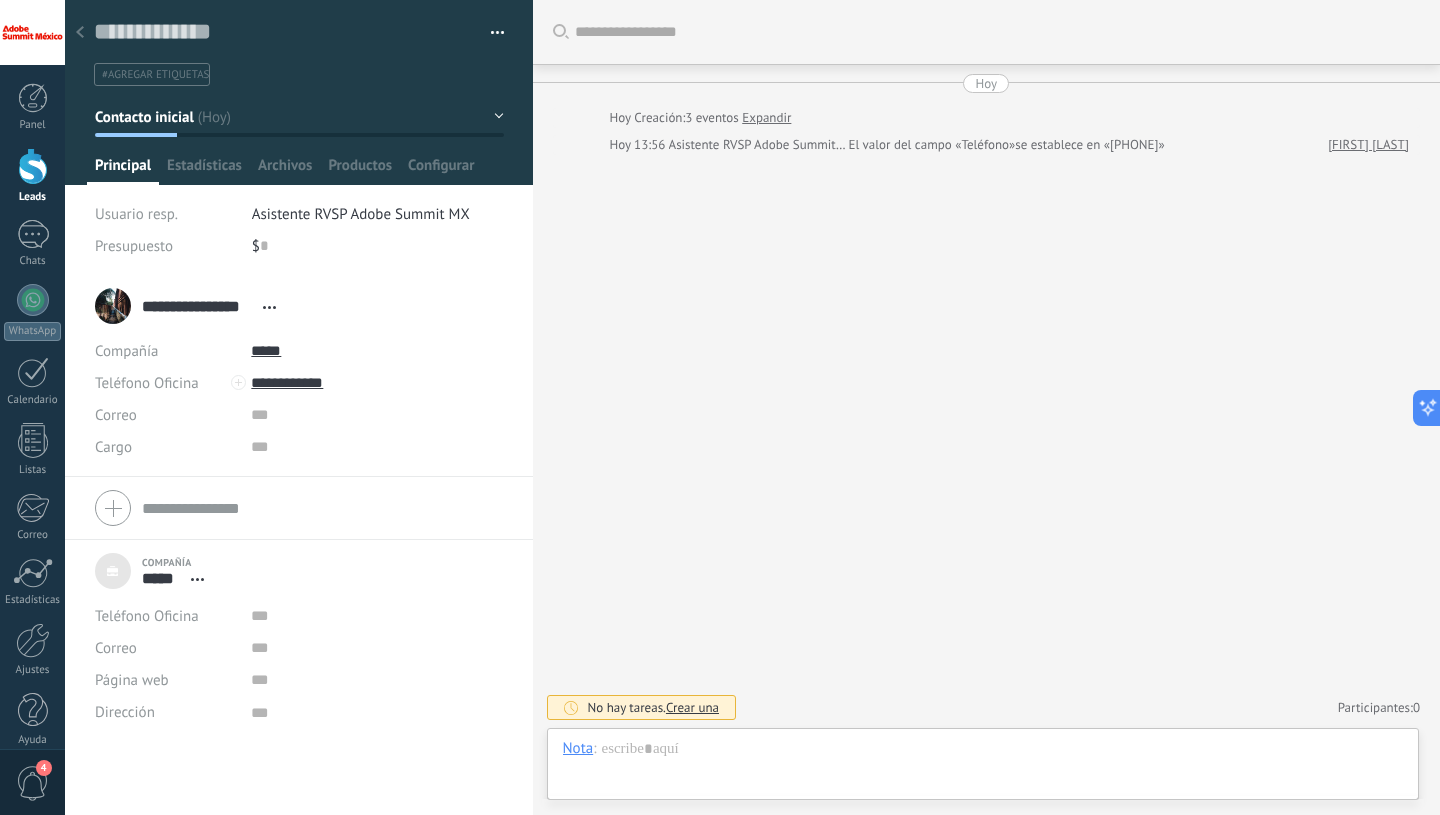 scroll, scrollTop: 20, scrollLeft: 0, axis: vertical 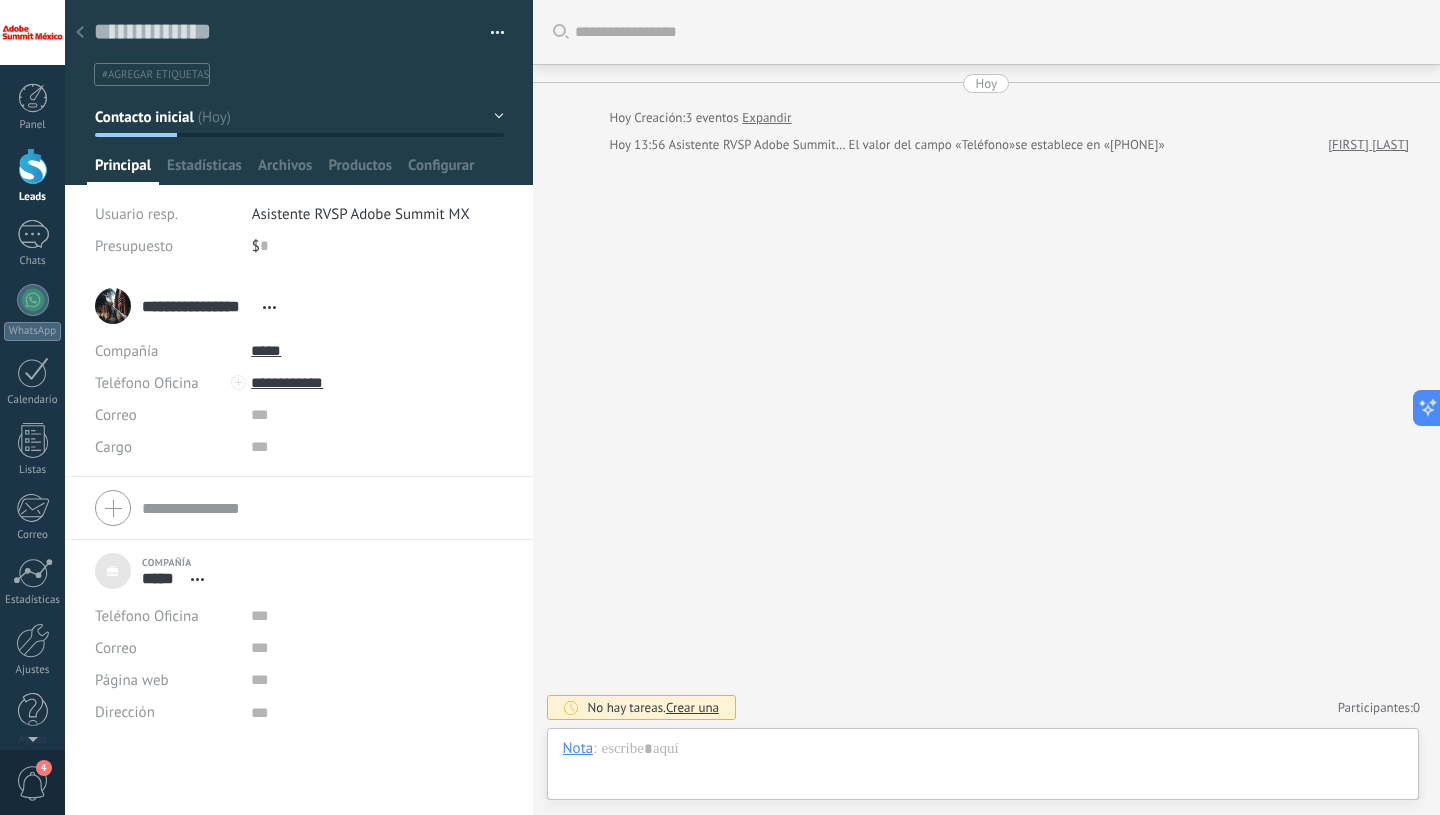 click at bounding box center [33, 166] 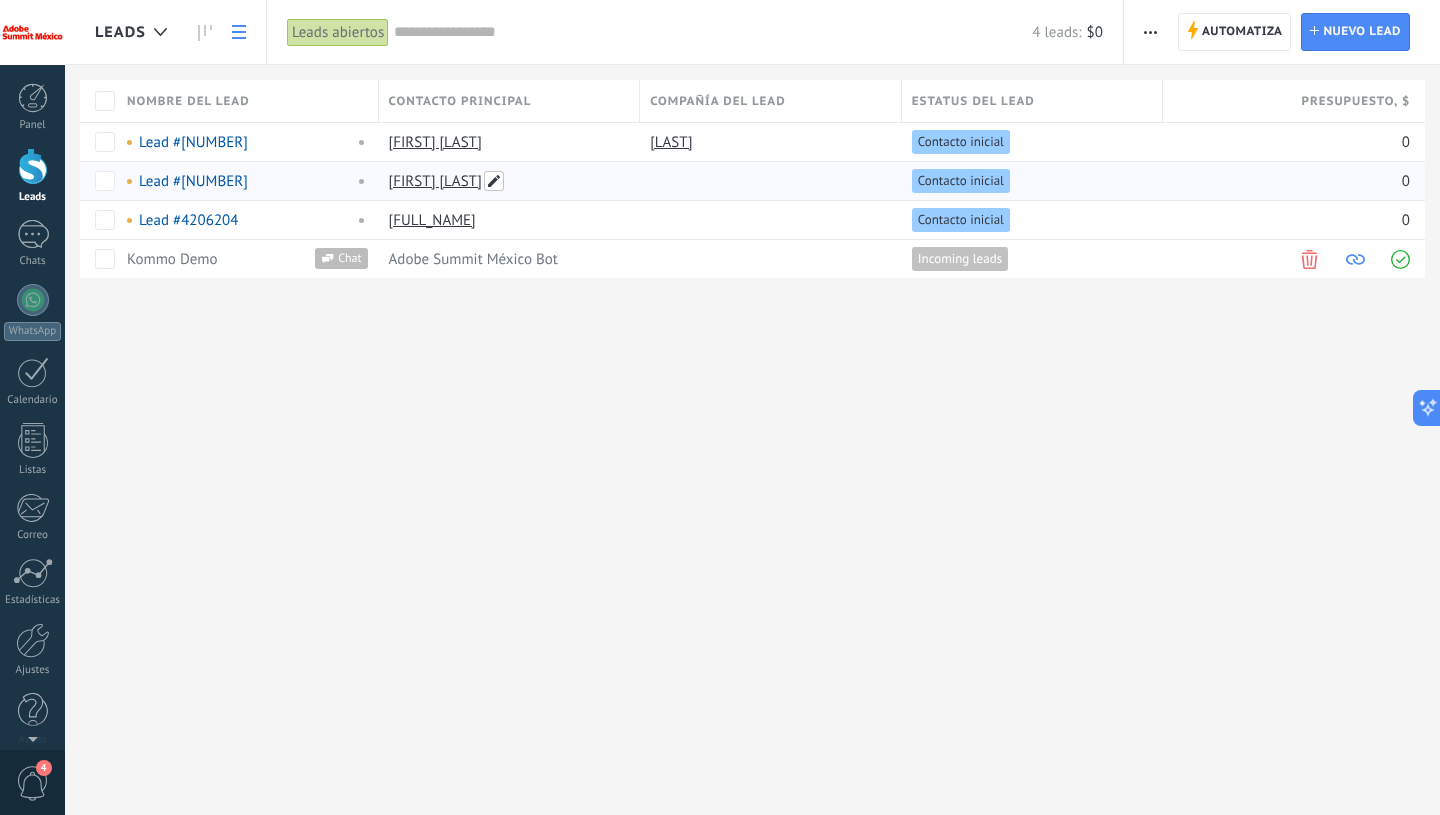 click at bounding box center [494, 181] 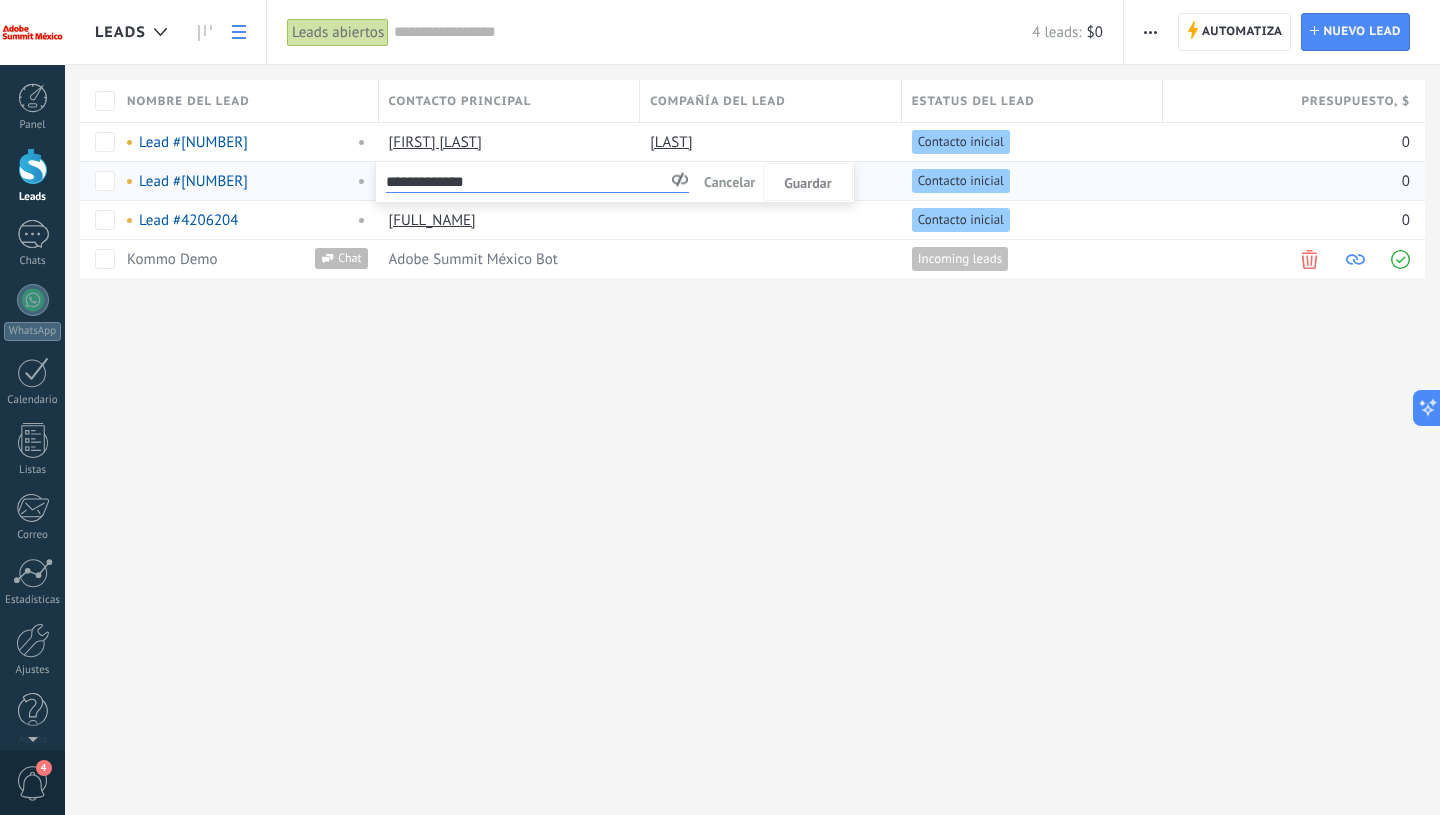 click on "Leads Automatiza Nueva difusión Editar embudo Imprimir Ajustes de la lista Importar Exportar Buscar duplicados Automatiza Automatiza Lead Nuevo lead Leads abiertos Aplicar 4  leads: $0 Leads abiertos Mis leads Leads ganados Leads perdidos Leads sin tareas Leads atrasados Eliminados Guardar Propiedades de leads Todo el tiempo Todo el tiempo Hoy Ayer Últimos  ** 30  dias Esta semana La última semana Este mes El mes pasado Este trimestre Este año   Ninguno Incoming leads Contacto inicial Negociación Debate contractual Discusión de contrato Logrado con éxito Venta Perdido Etapas activas Seleccionar todo Presupuesto insuficiente No hay necesidad para el producto No satisfecho con las condiciones Comprado del competidor Razón no definida Razones de pérdidas Seleccionar todo Tel. Correo Formulario Chat Todo valores Seleccionar todo Adobe Summit México Bot Todo valores Seleccionar todo Hoy Mañana Esta semana Este mes Este trimestre No hay tareas atrasadas Todo valores - Estadísticas Seleccionar campo Leer" at bounding box center [752, 407] 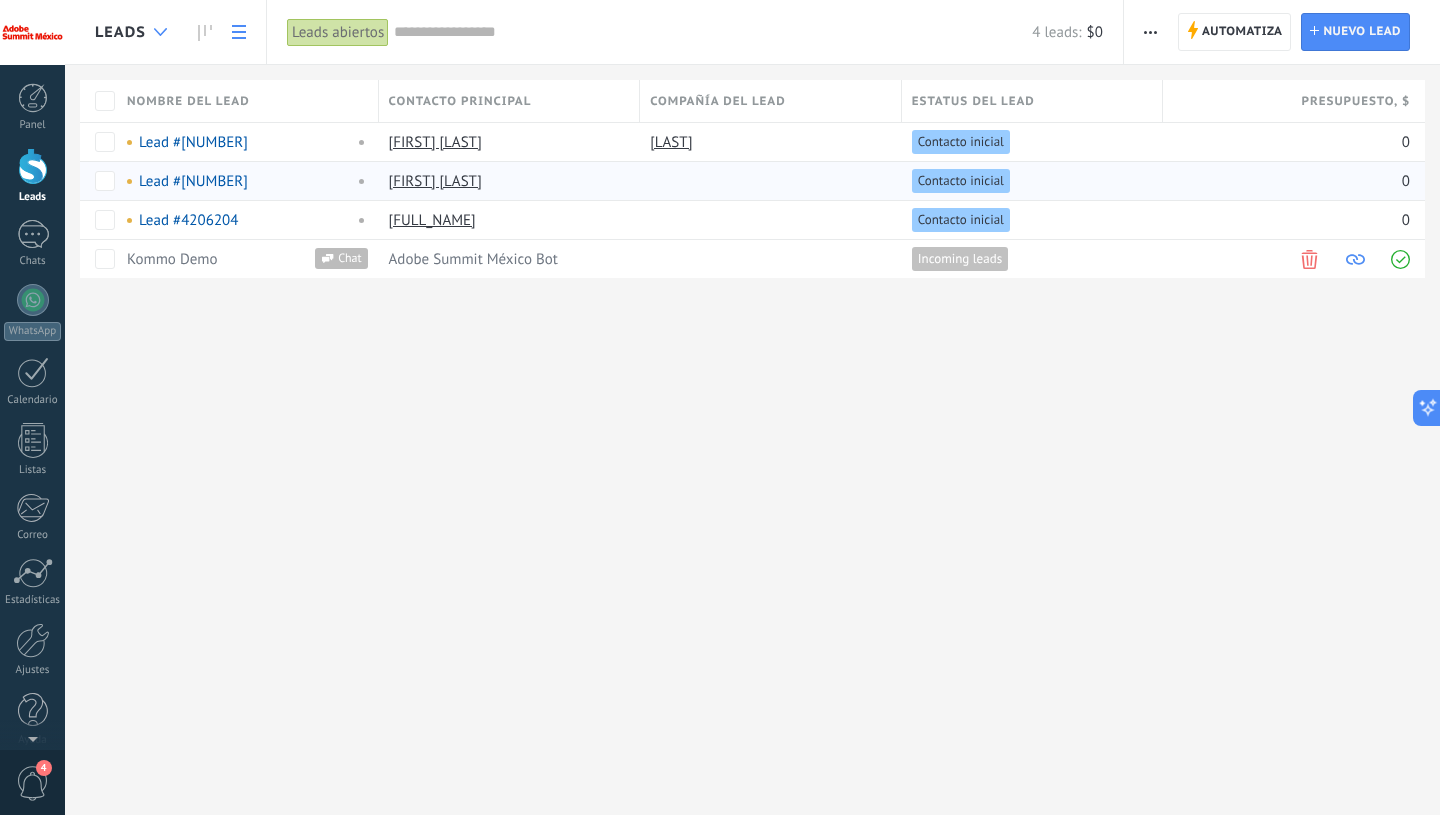click 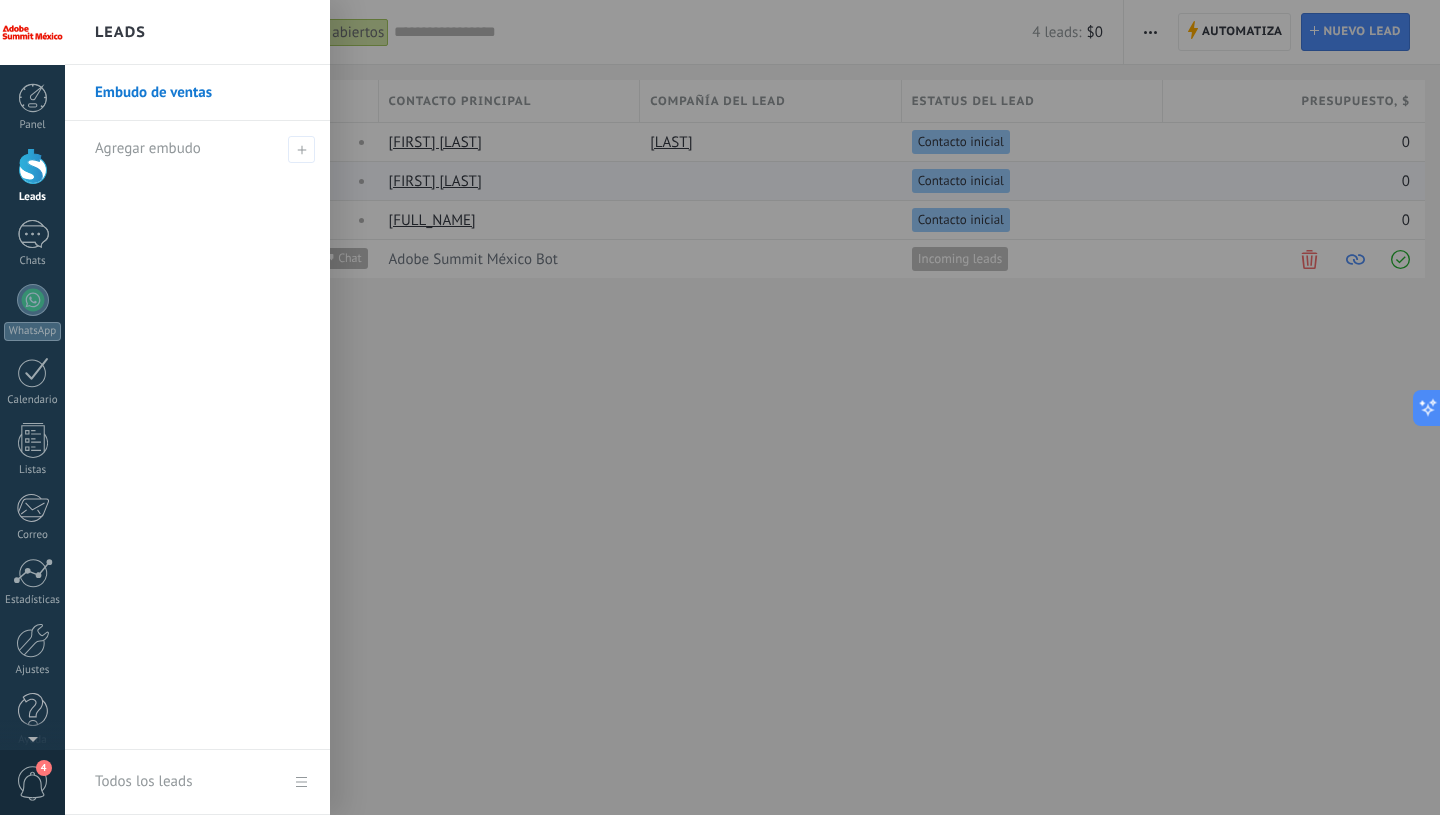 click at bounding box center [785, 407] 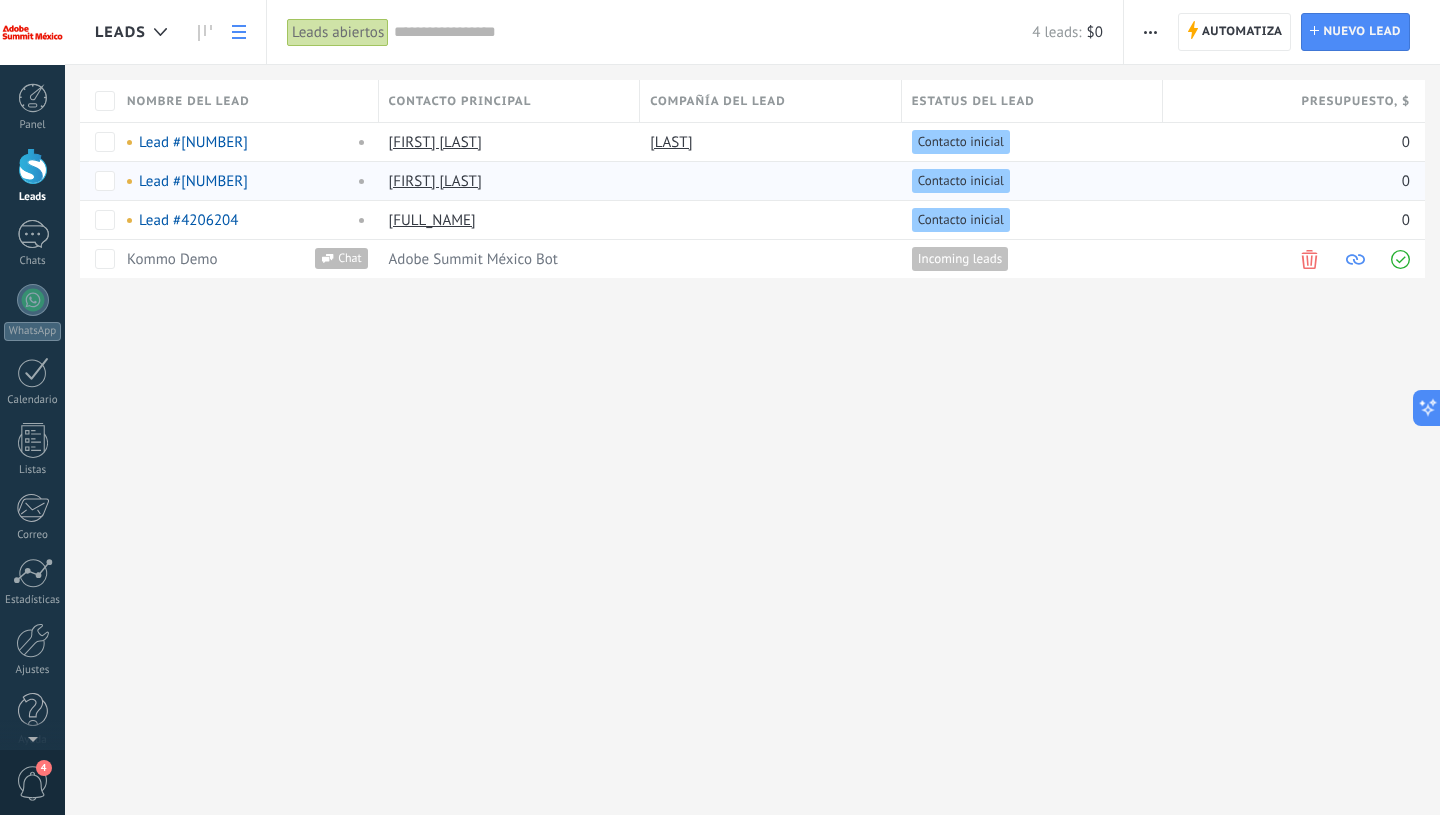 click 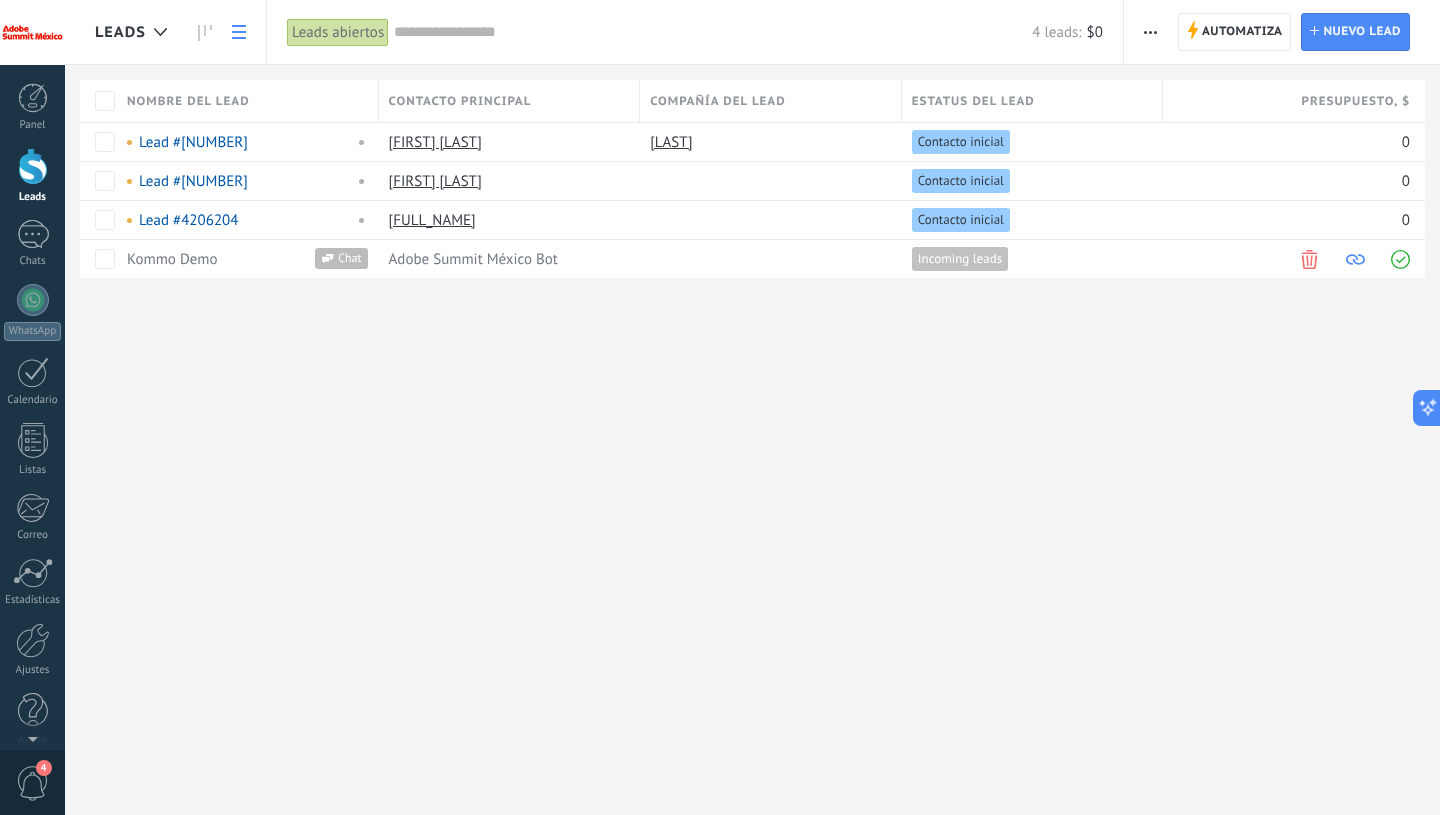 click on "Leads Automatiza Nueva difusión Editar embudo Imprimir Ajustes de la lista Importar Exportar Buscar duplicados Automatiza Automatiza Lead Nuevo lead Leads abiertos Aplicar 4  leads: $0 Leads abiertos Mis leads Leads ganados Leads perdidos Leads sin tareas Leads atrasados Eliminados Guardar Propiedades de leads Todo el tiempo Todo el tiempo Hoy Ayer Últimos  ** 30  dias Esta semana La última semana Este mes El mes pasado Este trimestre Este año   Ninguno Incoming leads Contacto inicial Negociación Debate contractual Discusión de contrato Logrado con éxito Venta Perdido Etapas activas Seleccionar todo Presupuesto insuficiente No hay necesidad para el producto No satisfecho con las condiciones Comprado del competidor Razón no definida Razones de pérdidas Seleccionar todo Tel. Correo Formulario Chat Todo valores Seleccionar todo Adobe Summit México Bot Todo valores Seleccionar todo Hoy Mañana Esta semana Este mes Este trimestre No hay tareas atrasadas Todo valores - Estadísticas Seleccionar campo Leer" at bounding box center [752, 407] 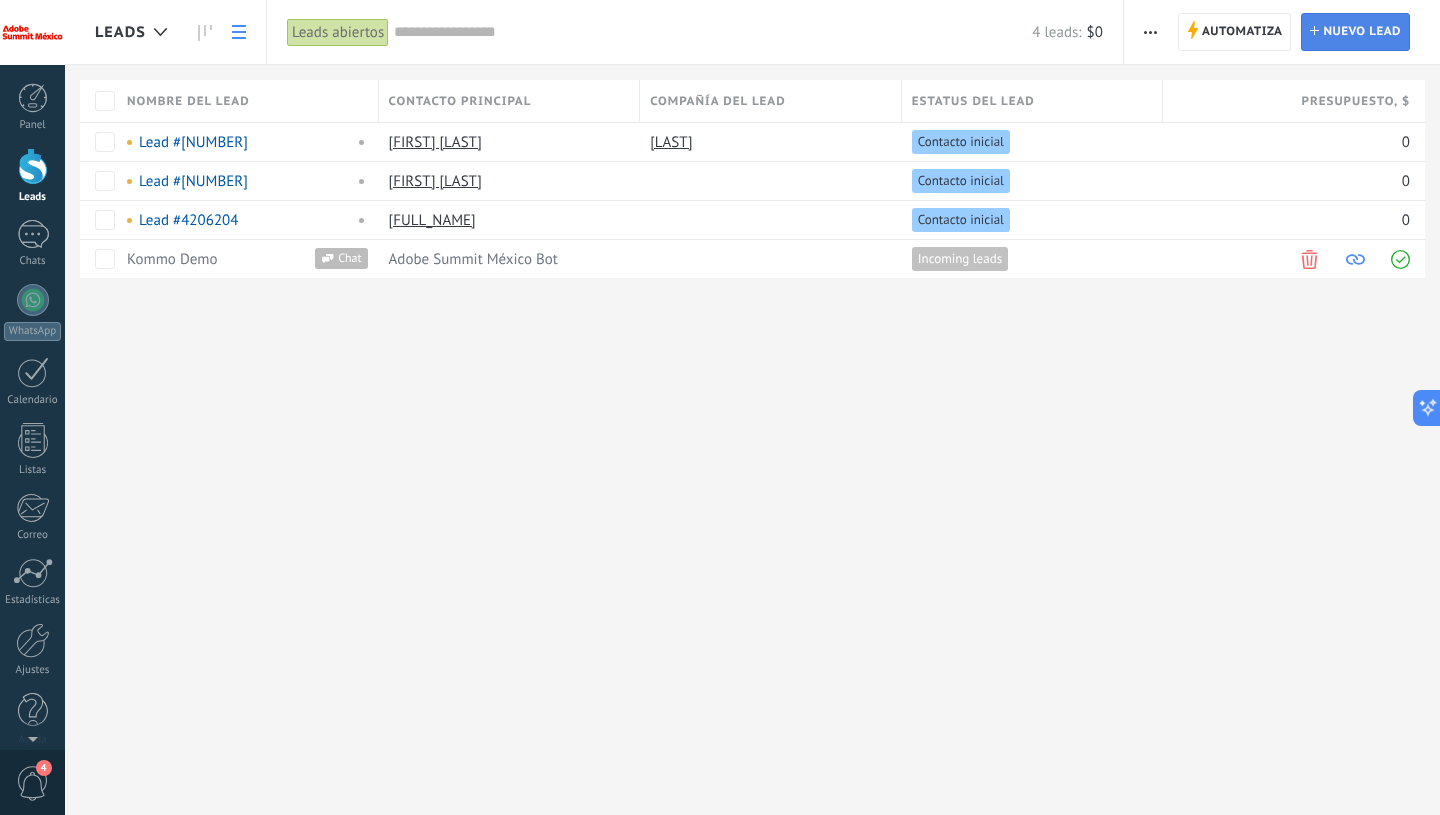 click on "Nuevo lead" at bounding box center [1362, 32] 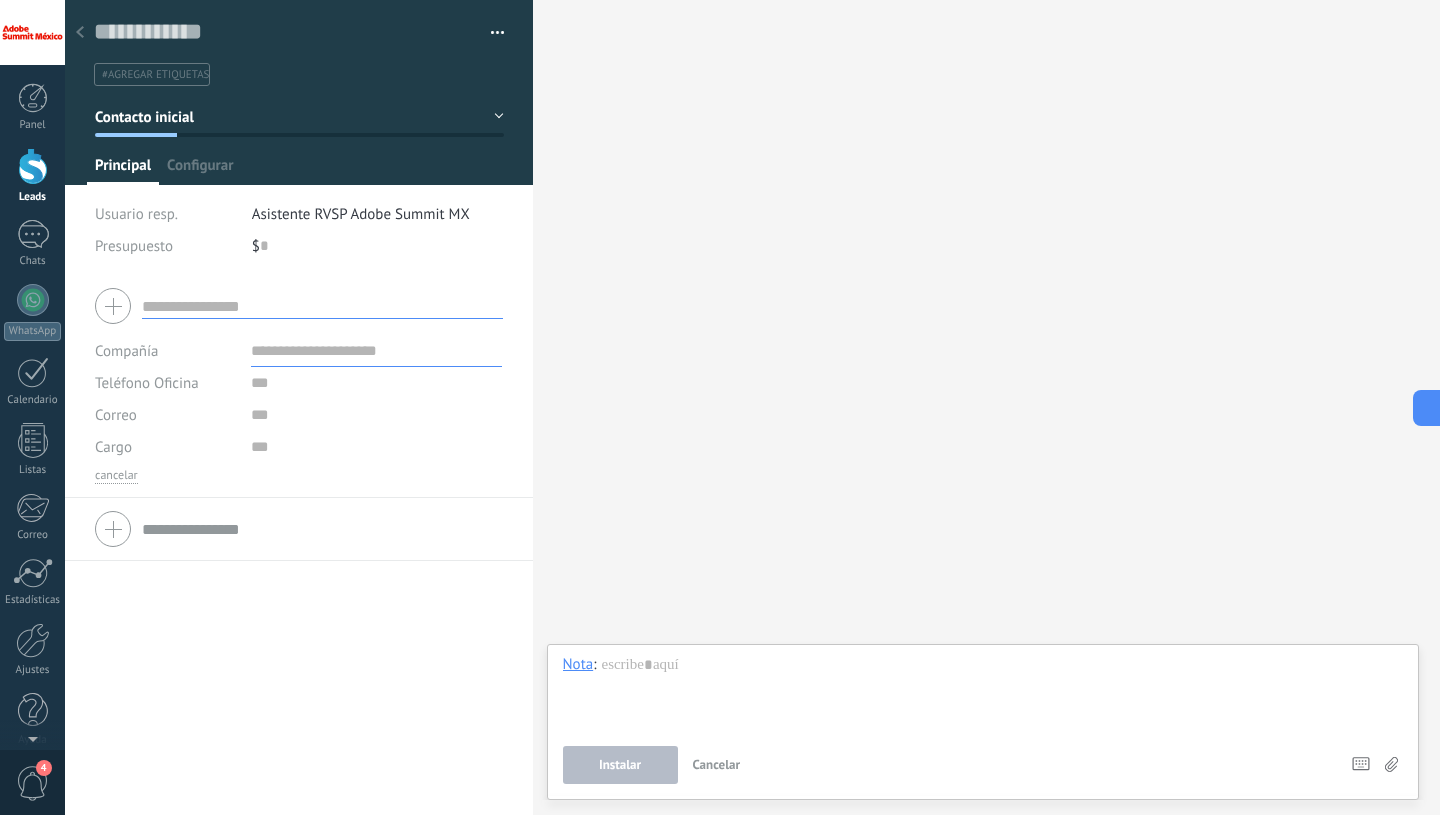 click at bounding box center (322, 306) 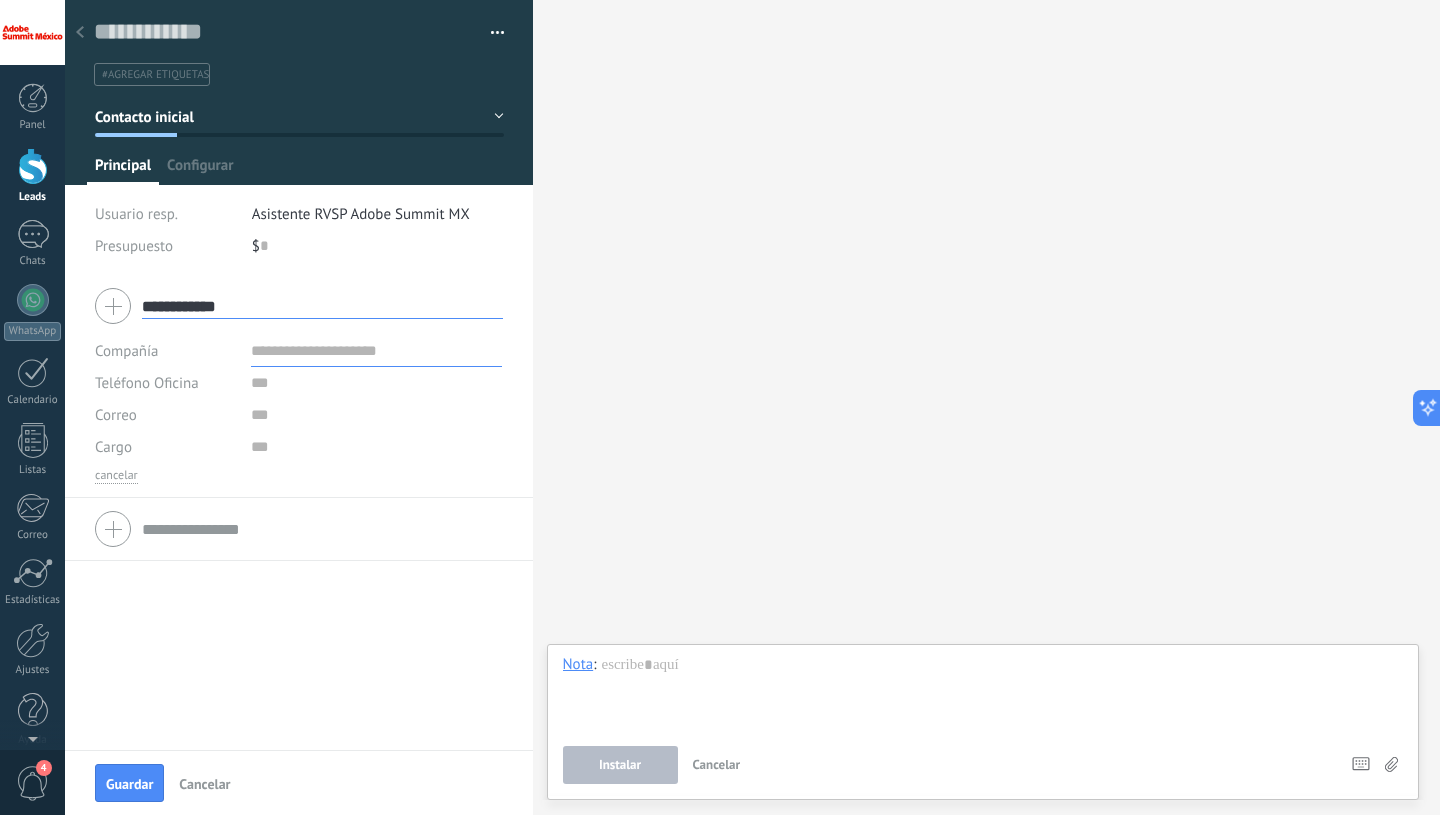 click on "**********" at bounding box center [322, 306] 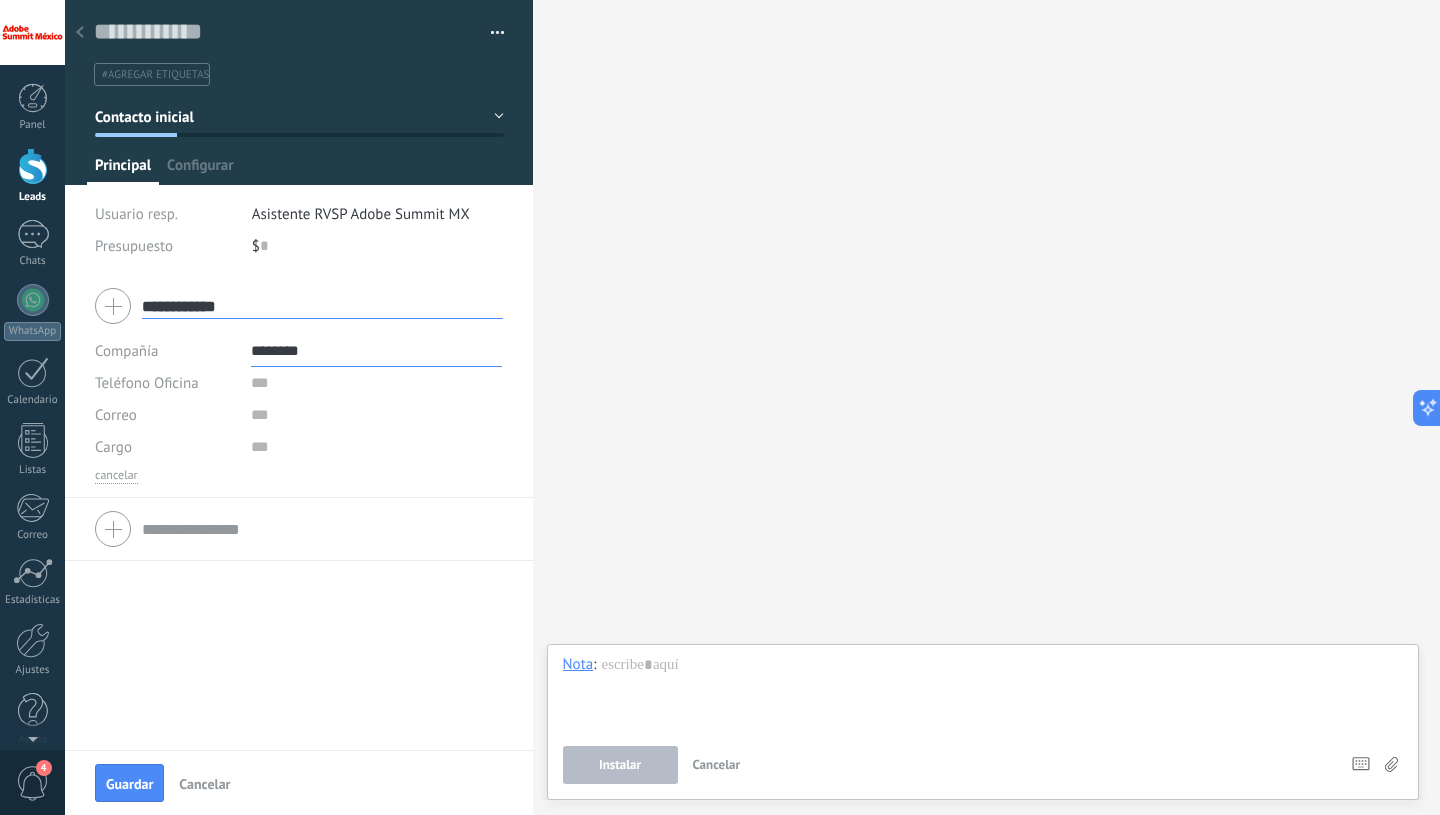 type on "********" 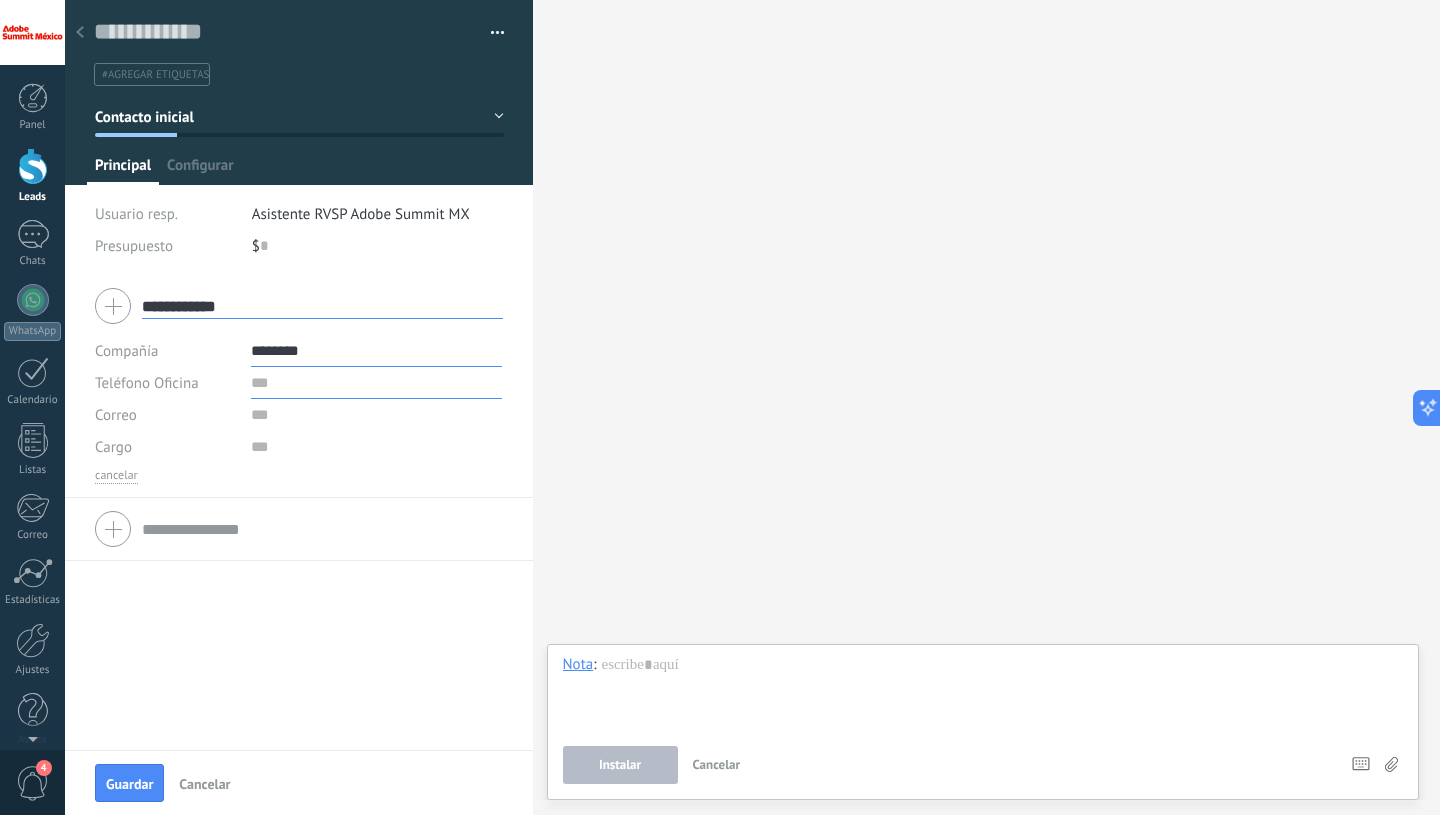 click at bounding box center (376, 383) 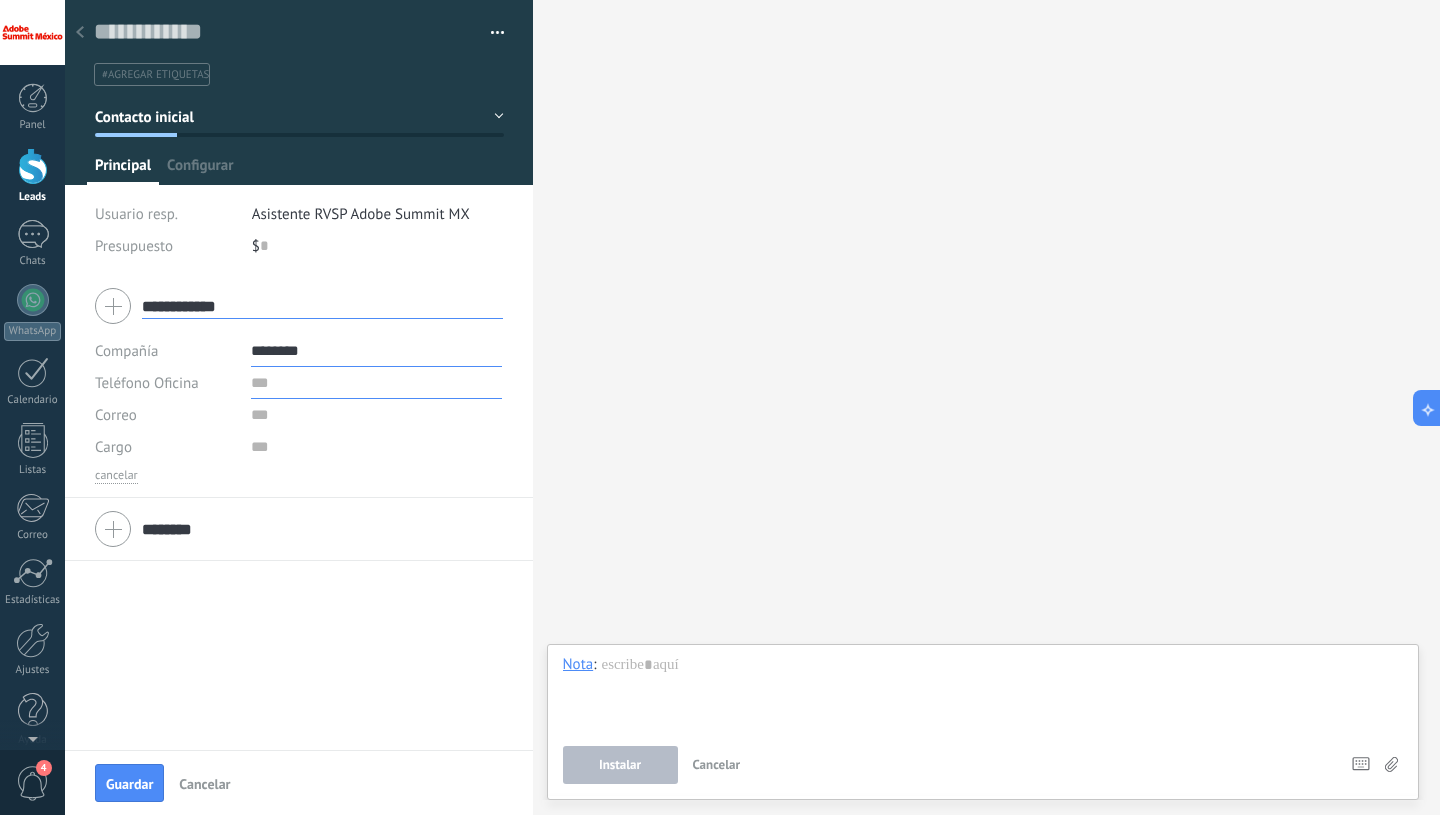 click at bounding box center (376, 383) 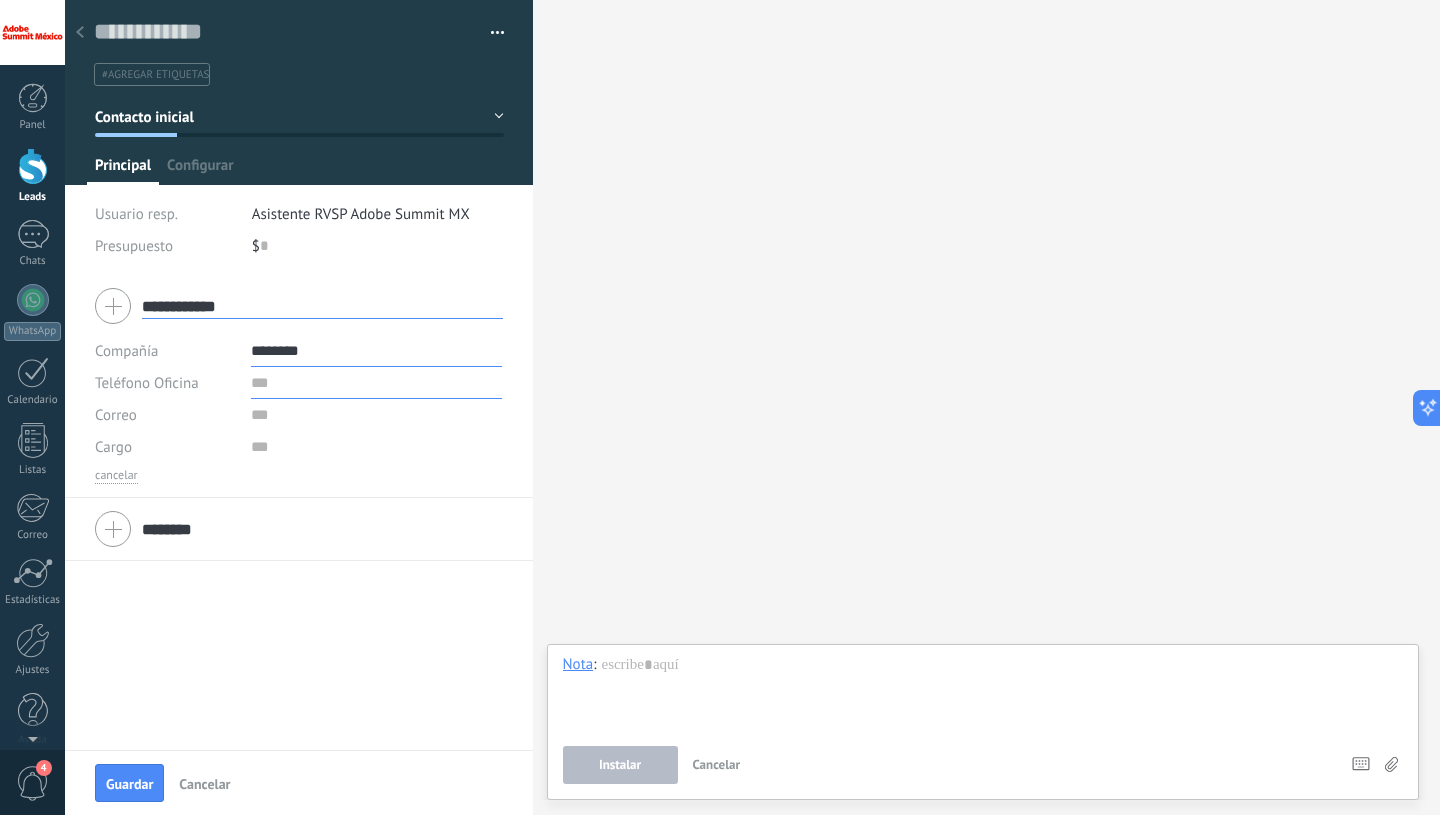 click at bounding box center (376, 383) 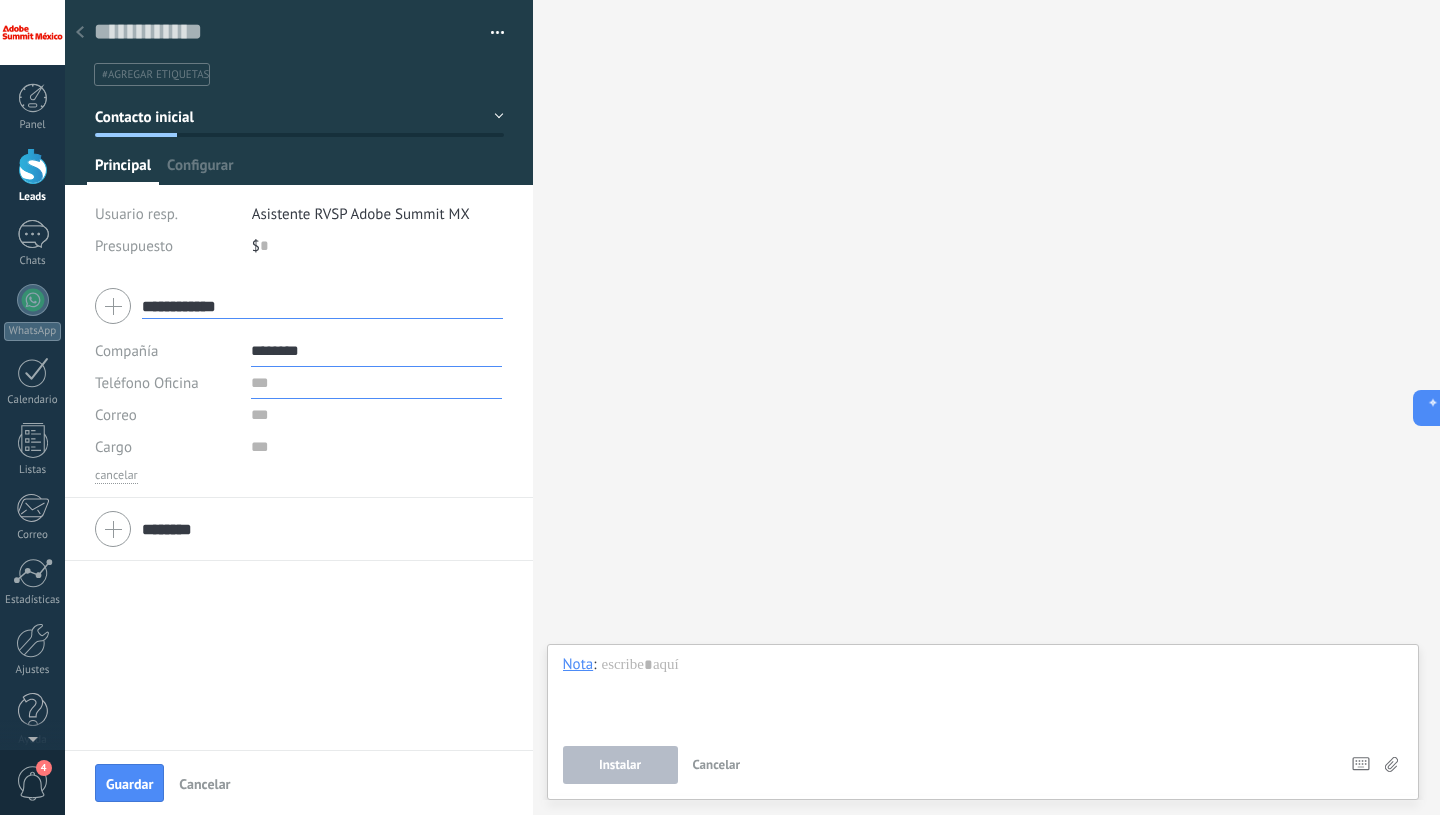 paste on "**********" 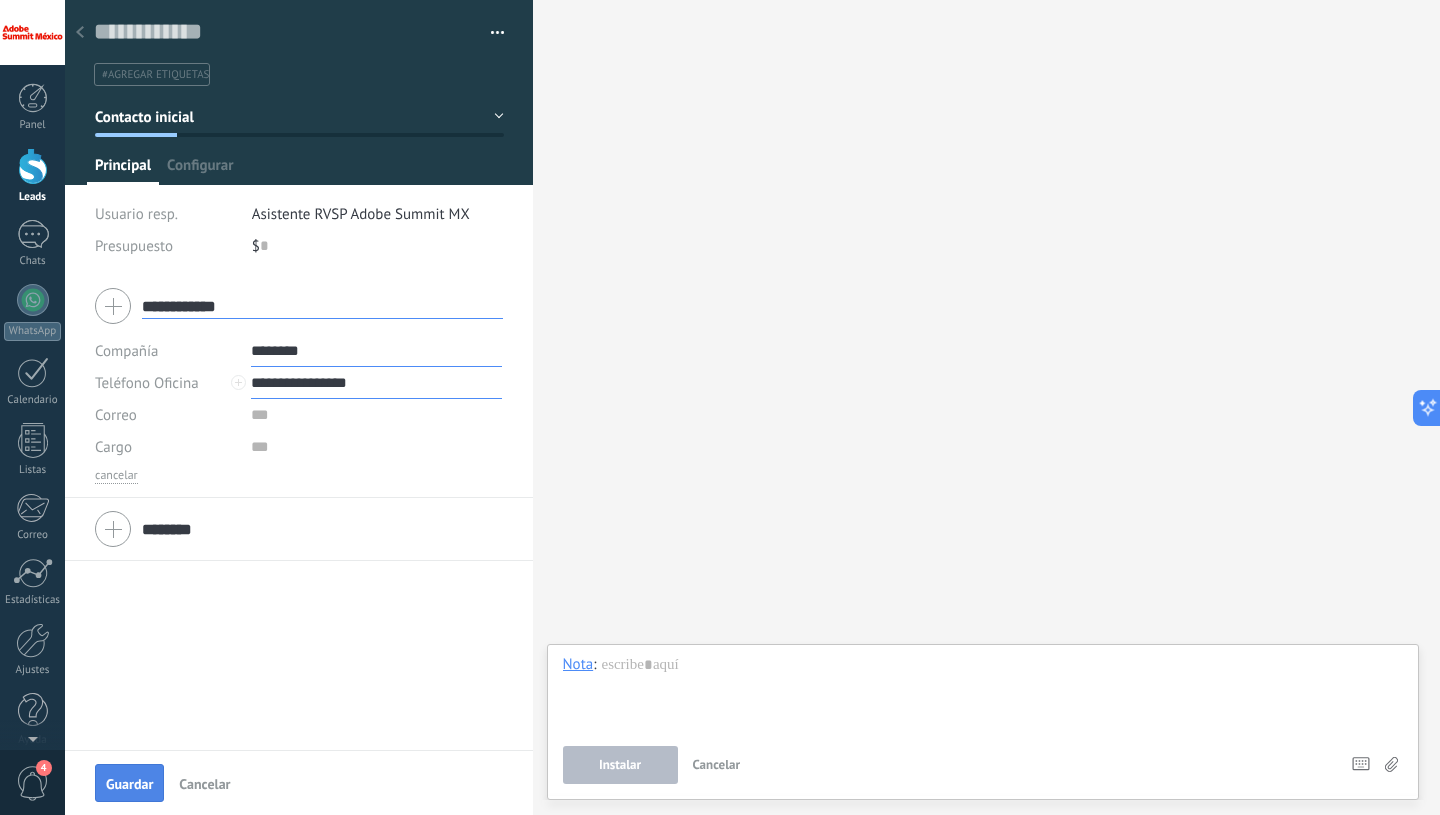 type on "**********" 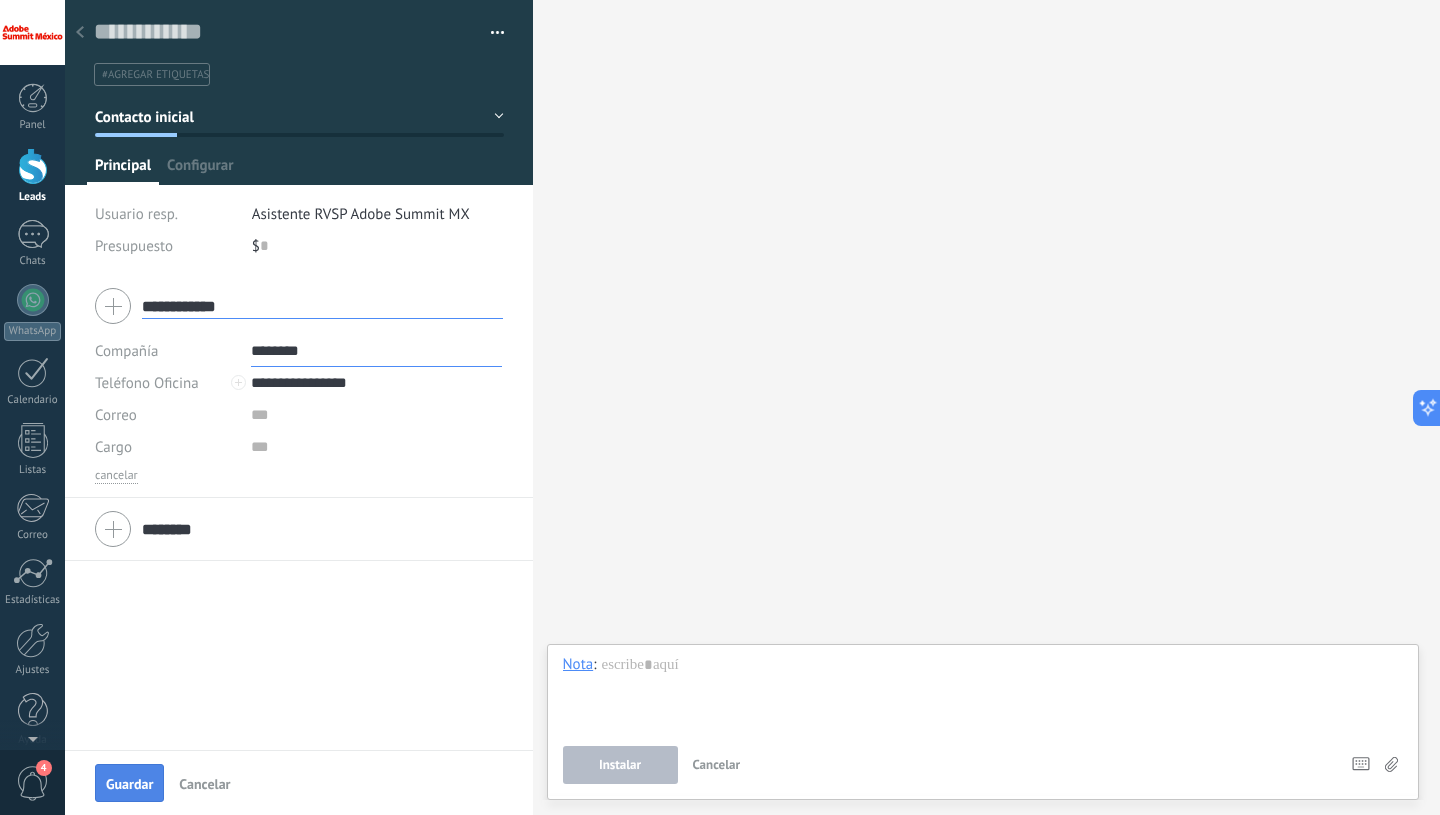 click on "Guardar" at bounding box center (129, 784) 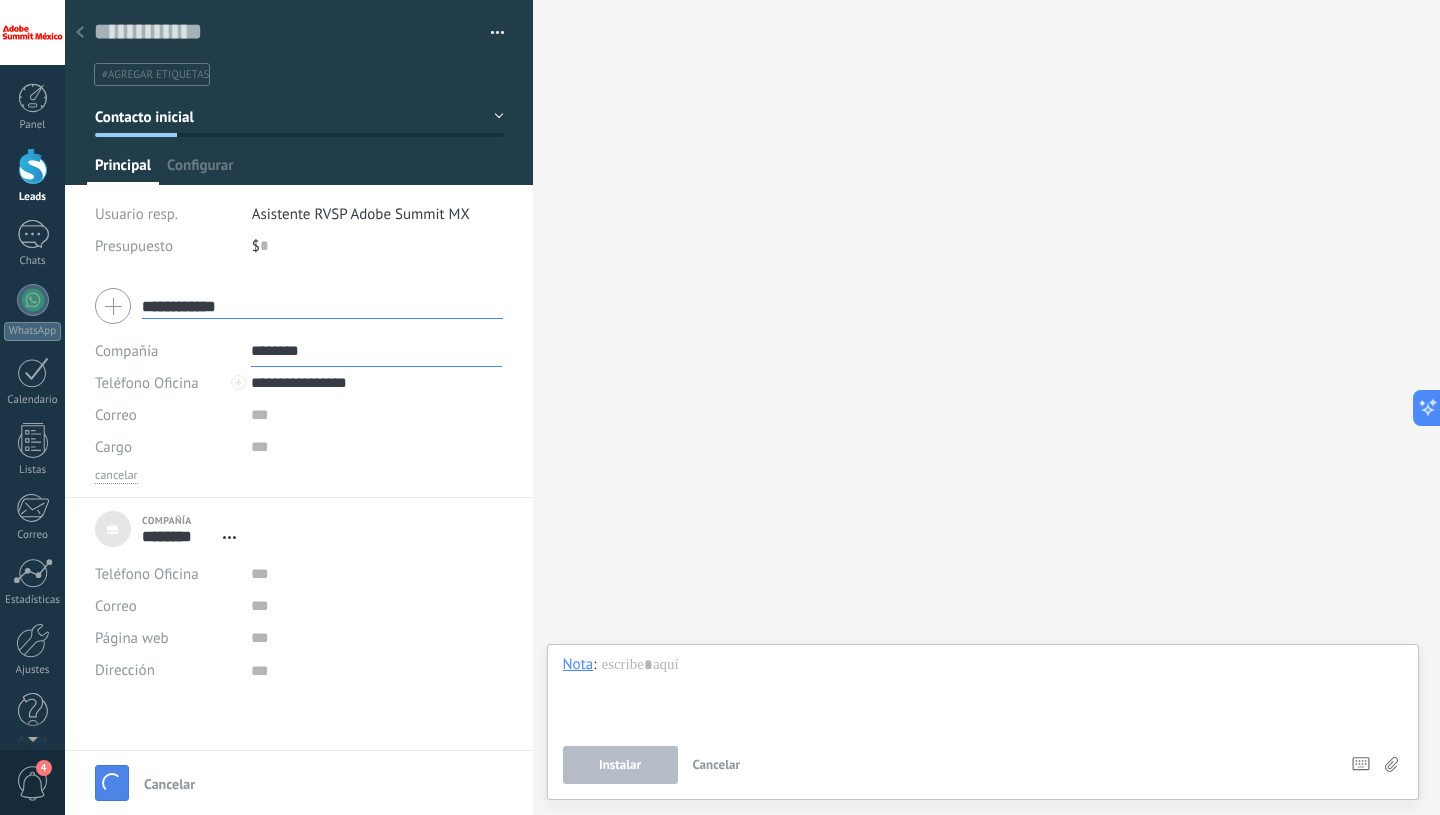 type on "***" 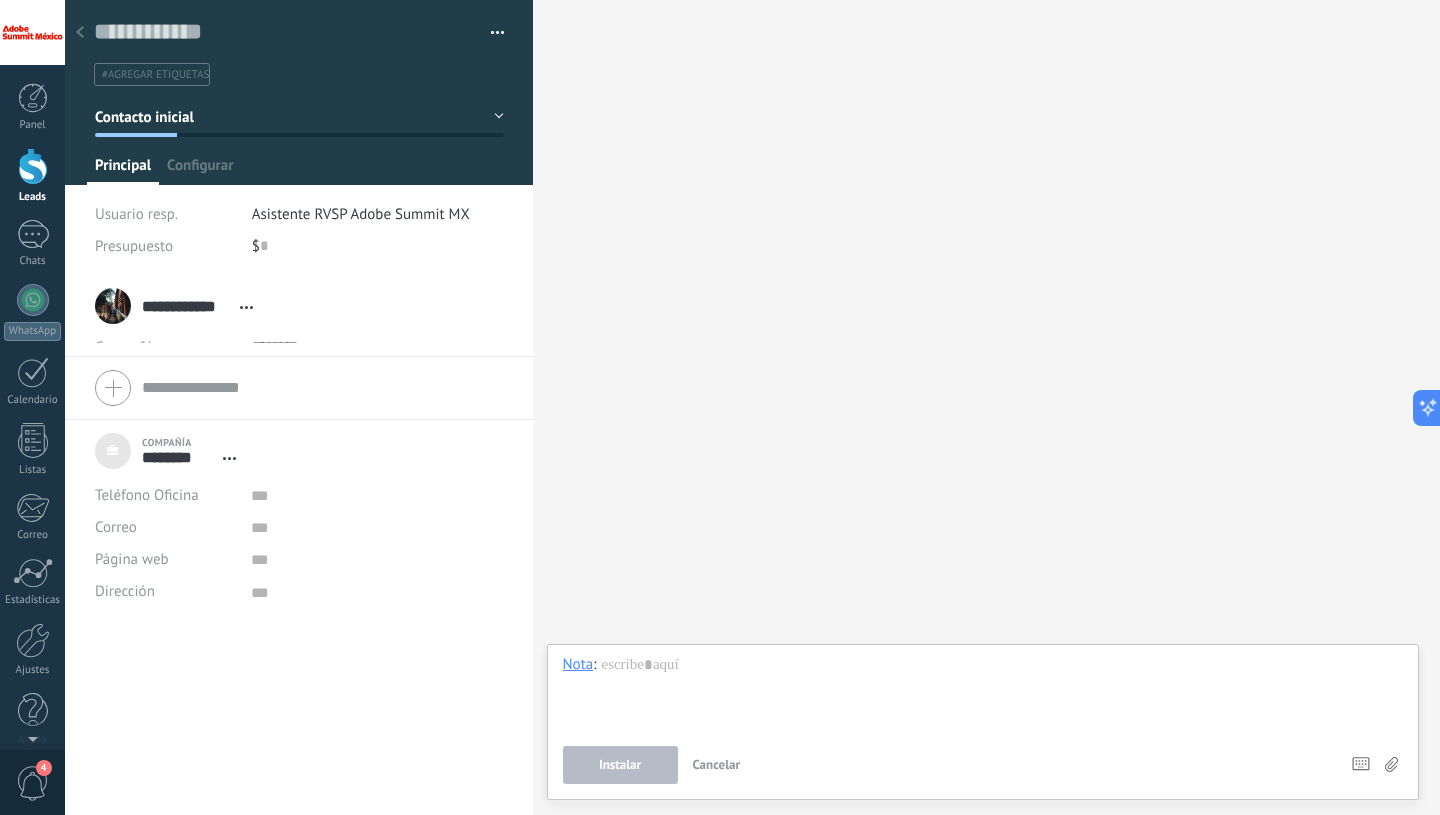 scroll, scrollTop: 20, scrollLeft: 0, axis: vertical 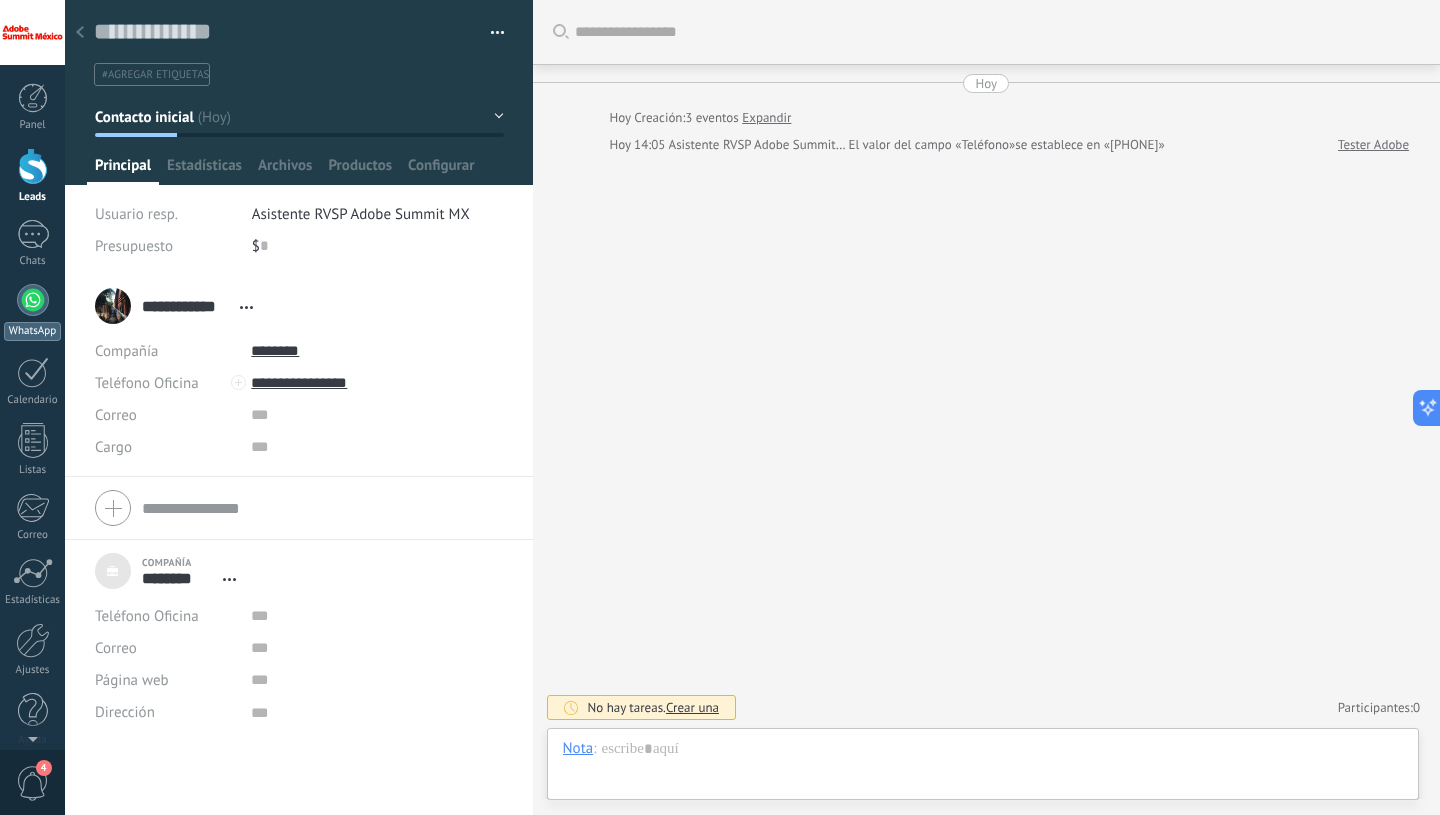 click at bounding box center [33, 300] 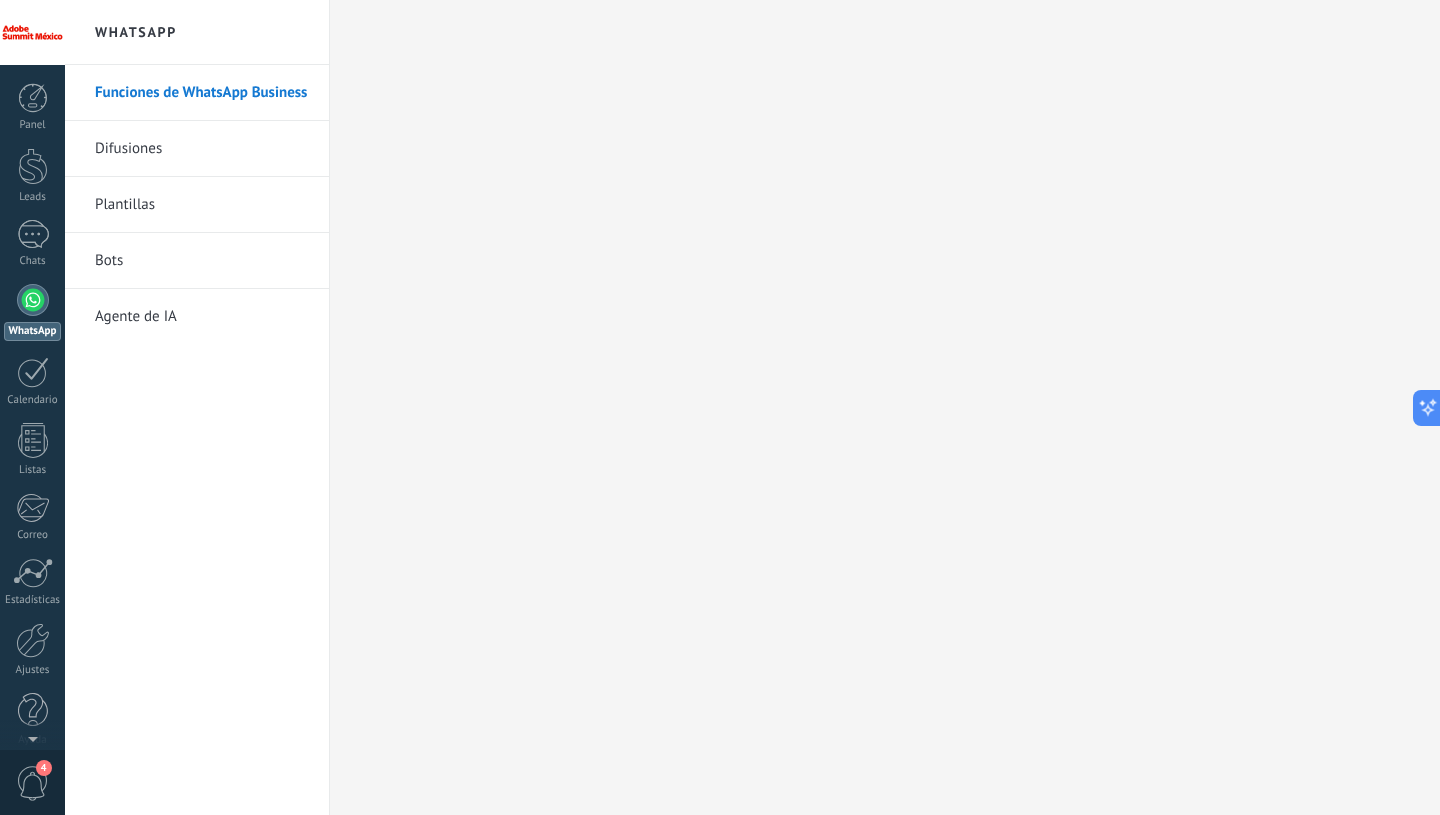 click on "Difusiones" at bounding box center (202, 149) 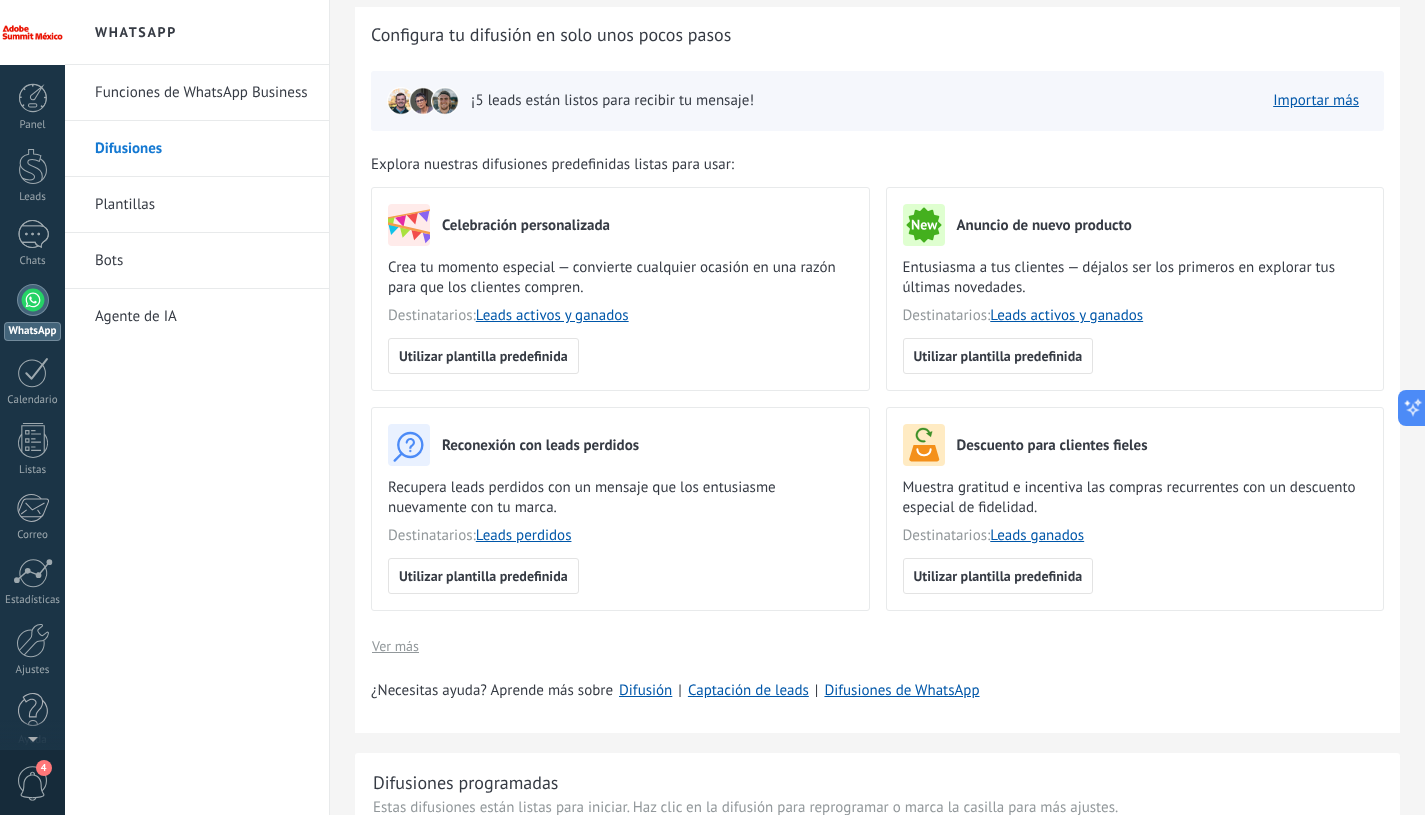 scroll, scrollTop: 21, scrollLeft: 0, axis: vertical 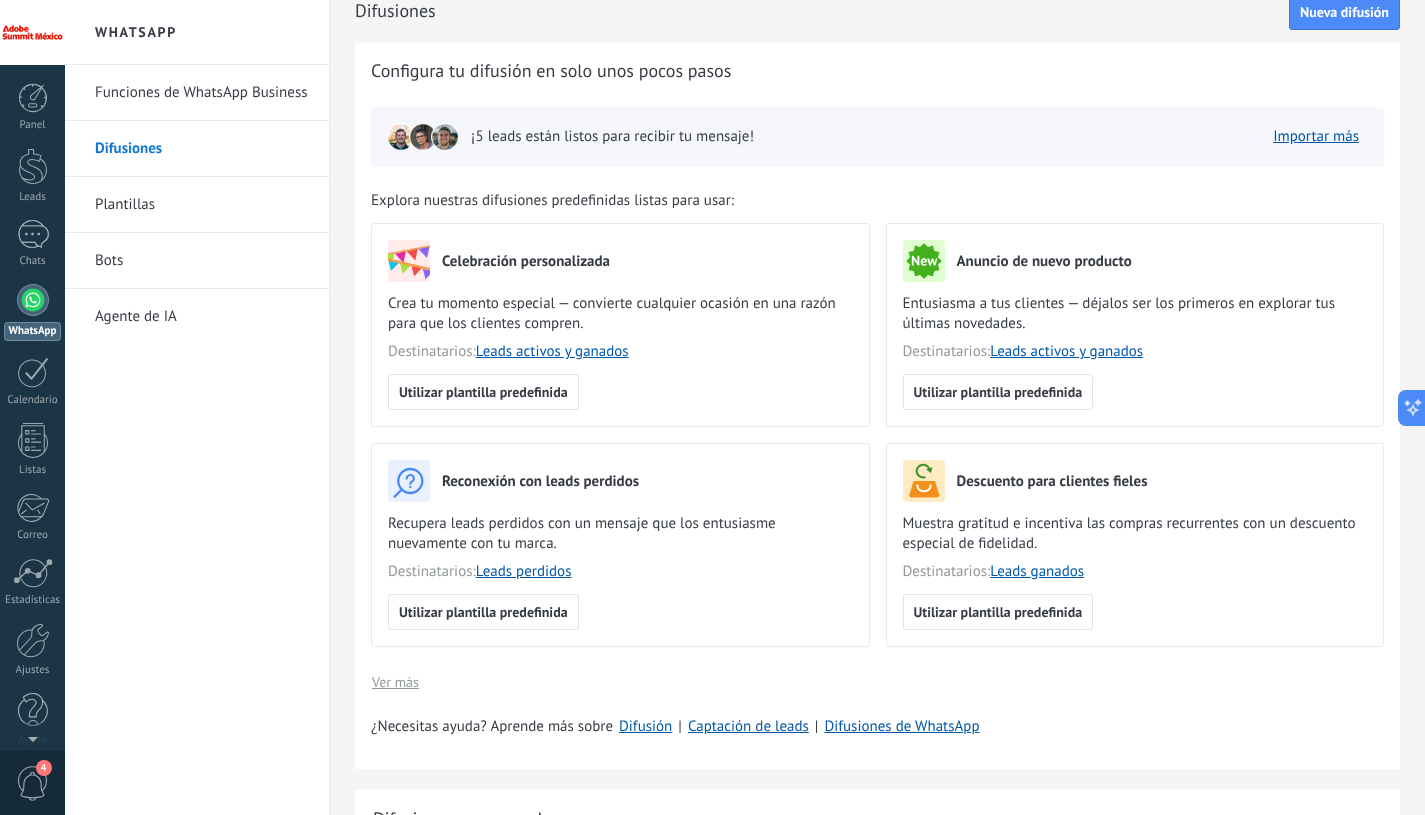 click on "Bots" at bounding box center (202, 261) 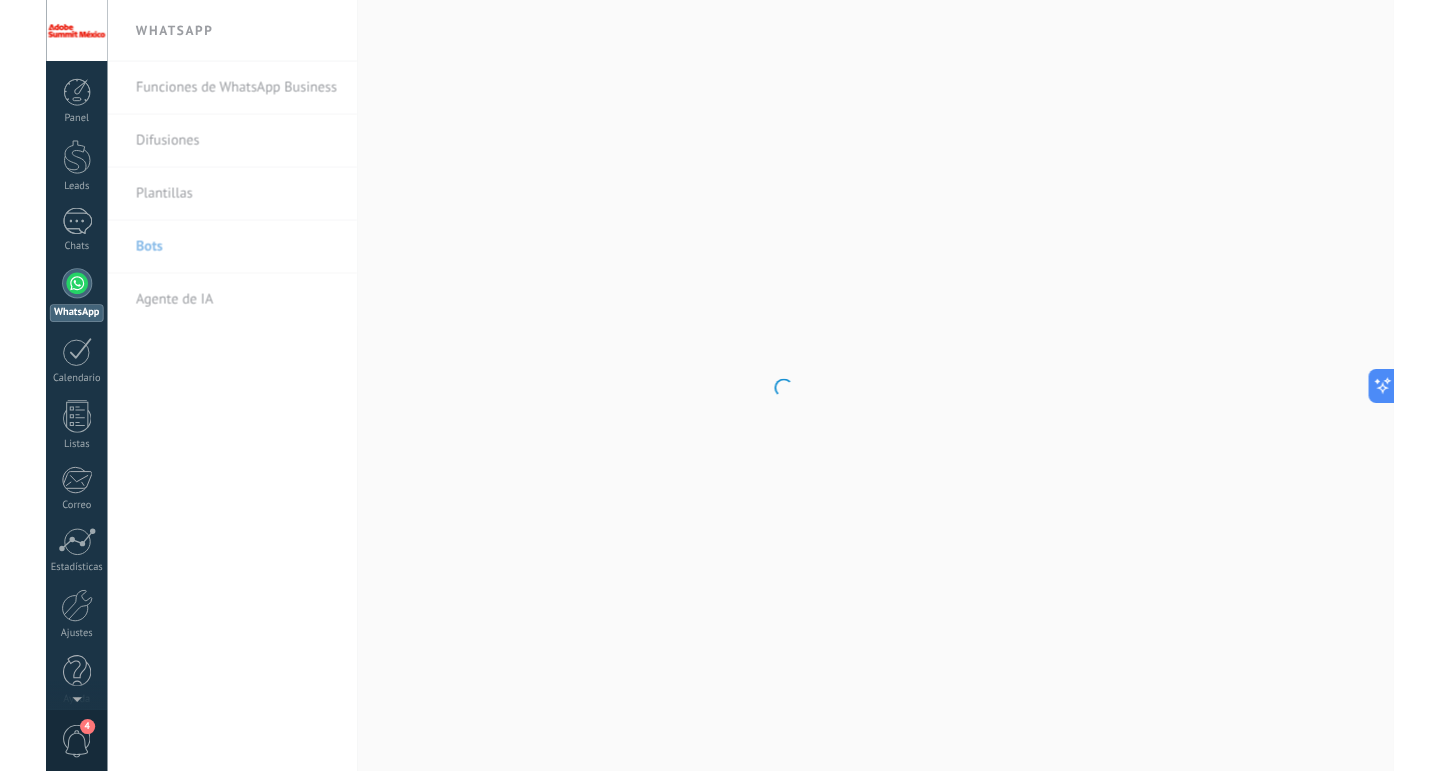 scroll, scrollTop: 0, scrollLeft: 0, axis: both 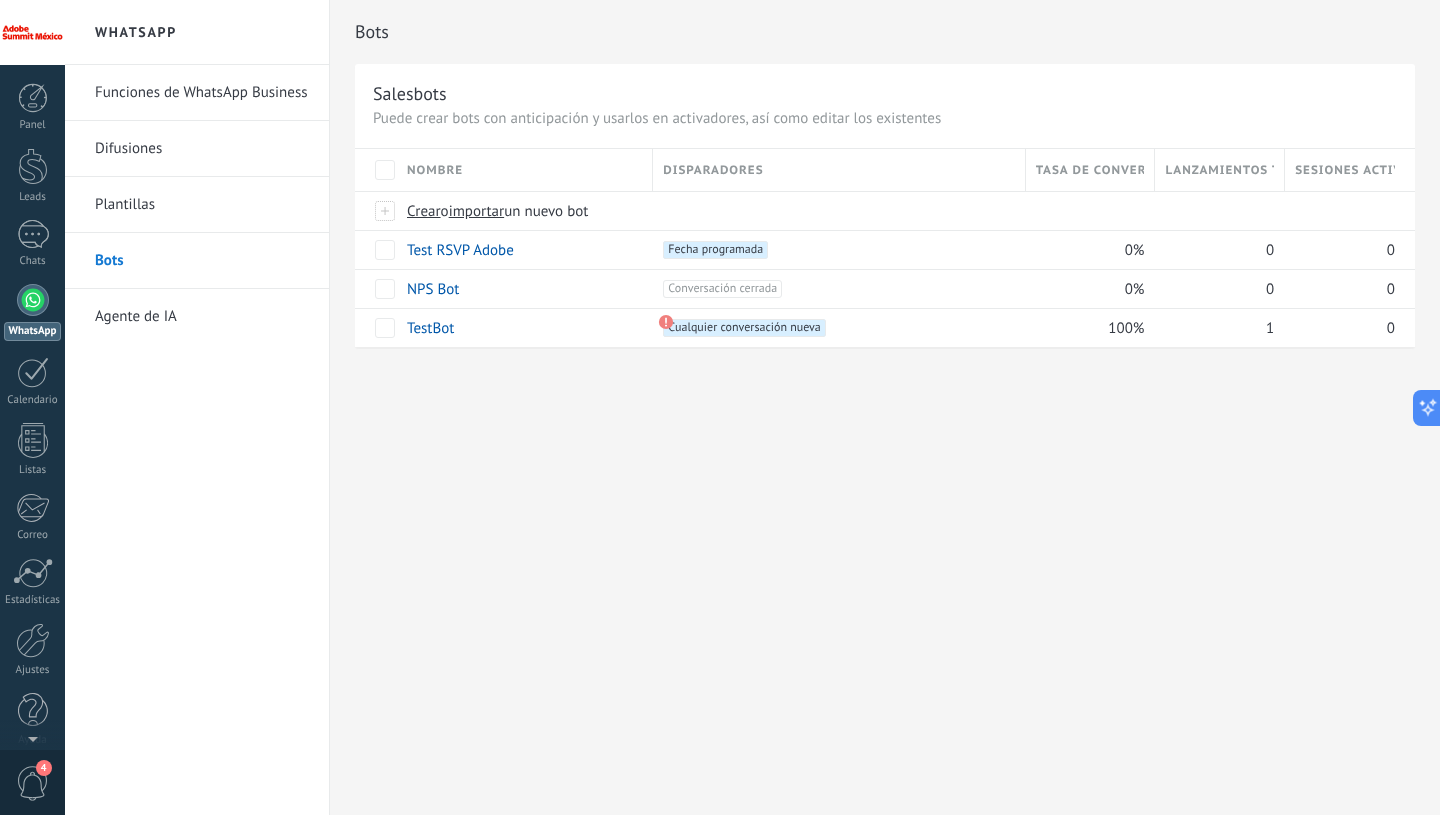 click on "Bots Salesbots Puede crear bots con anticipación y usarlos en activadores, así como editar los existentes Actualizar a Avanzado Nombre Disparadores Tasa de conversión Lanzamientos totales Sesiones activas        Crear  o  importar  un nuevo bot              Test RSVP Adobe +1 Fecha programada +0 0% 0 0        NPS Bot +1 Conversación cerrada +0 0% 0 0        TestBot +1 Cualquier conversación nueva +0 100% 1 0 Mostrar más avanzado Rastrear clics en links Reducir links largos y rastrear clics: cuando se habilita, los URLs que envías serán reemplazados con links de rastreo. Una vez clickeados, un evento se registrará en el feed del lead. Abajo seleccione las fuentes que utilizan esta característica WhatsApp Business Potenciar la IA Rusa Inglés Español Portugués Indonesio Turco Inglés Última actualización: Actualizar conjunto de datos Dejar el mensaje sin respuesta Cuando un usuario de Kommo se une a un chat, el bot entrará en modo descanso. Después de  5 minutos 10 minutos 15 minutos" at bounding box center [885, 407] 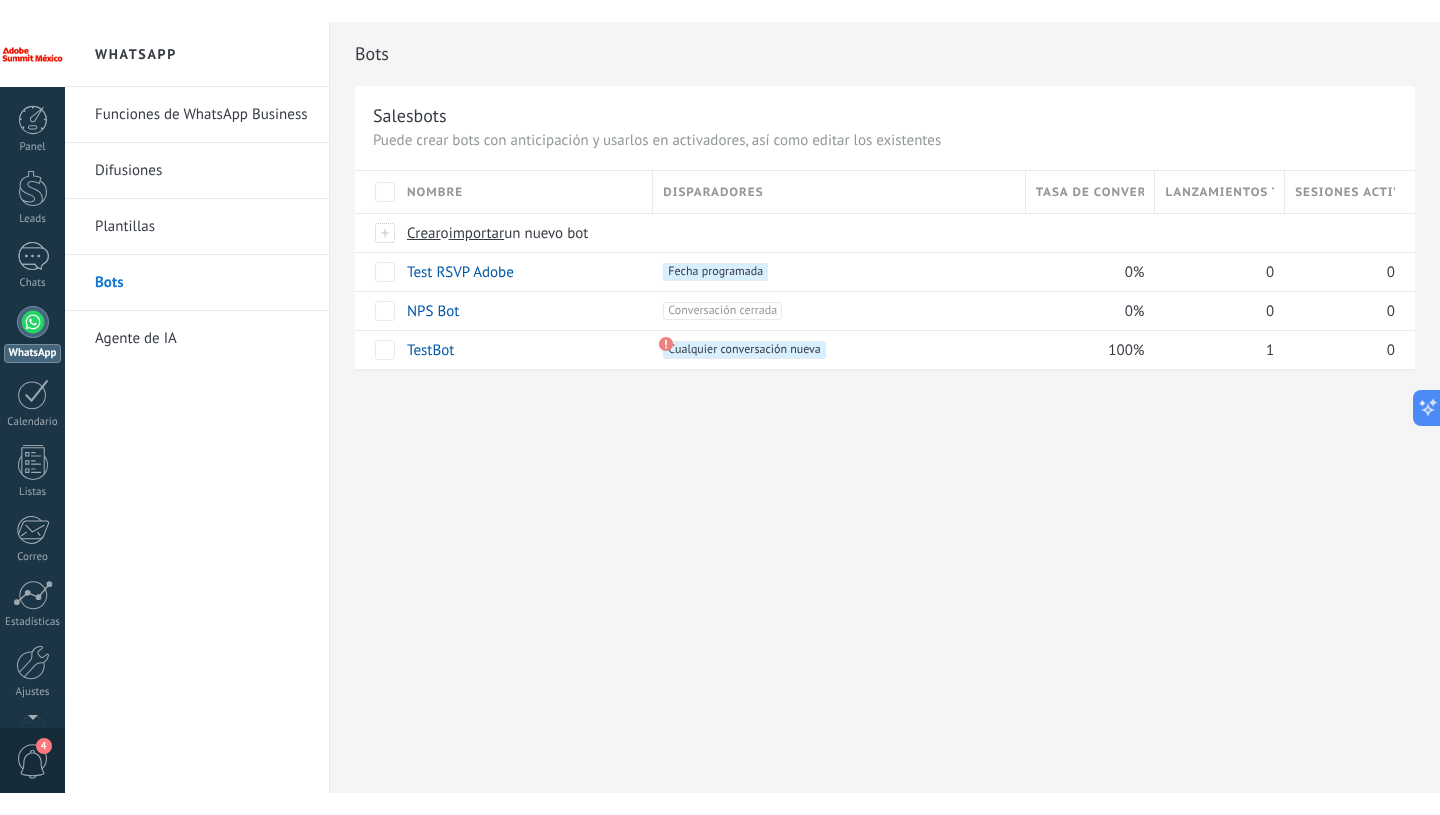 scroll, scrollTop: 19, scrollLeft: 0, axis: vertical 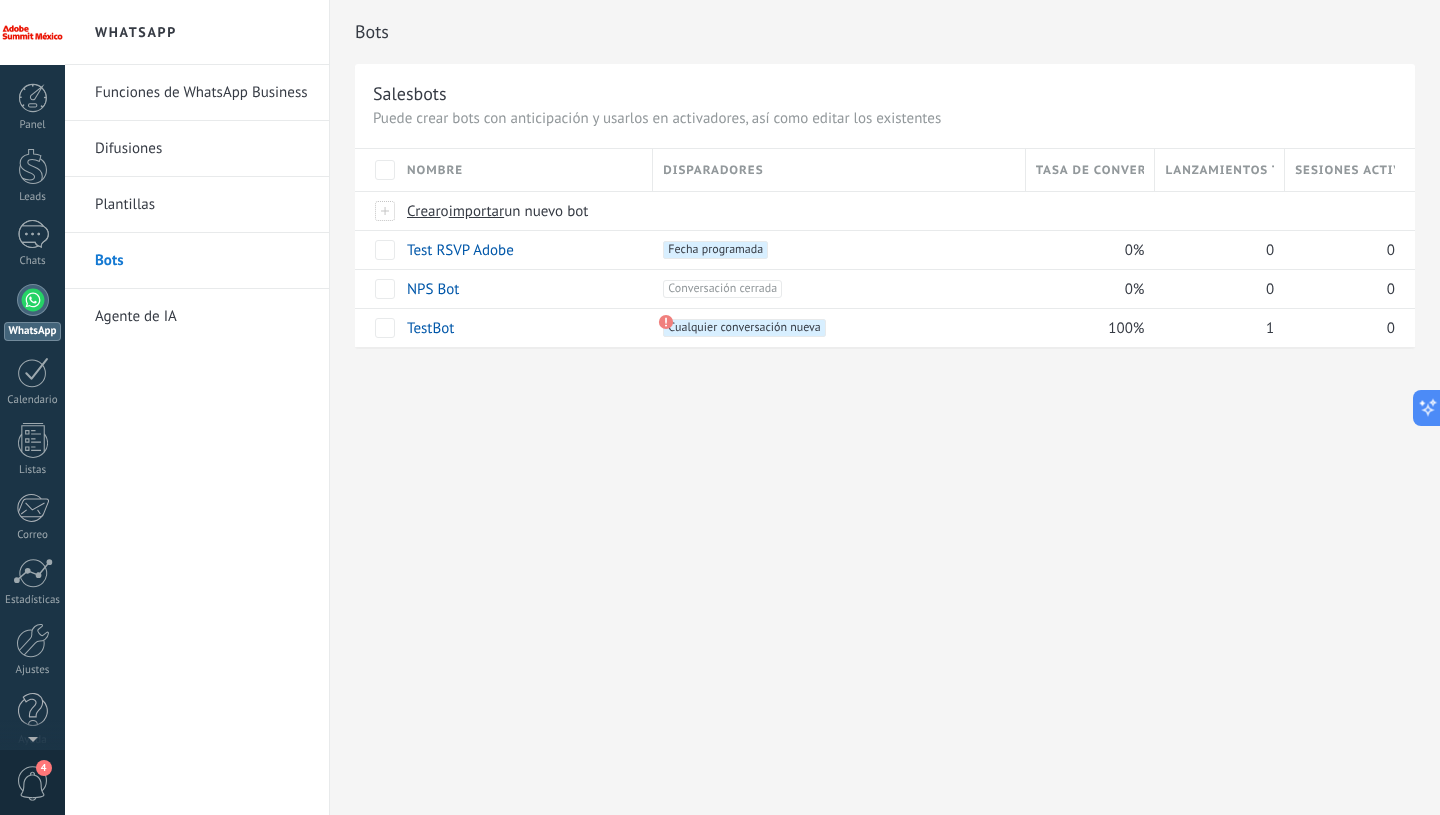 click on "Bots Salesbots Puede crear bots con anticipación y usarlos en activadores, así como editar los existentes Actualizar a Avanzado Nombre Disparadores Tasa de conversión Lanzamientos totales Sesiones activas        Crear  o  importar  un nuevo bot              Test RSVP Adobe +1 Fecha programada +0 0% 0 0        NPS Bot +1 Conversación cerrada +0 0% 0 0        TestBot +1 Cualquier conversación nueva +0 100% 1 0 Mostrar más avanzado Rastrear clics en links Reducir links largos y rastrear clics: cuando se habilita, los URLs que envías serán reemplazados con links de rastreo. Una vez clickeados, un evento se registrará en el feed del lead. Abajo seleccione las fuentes que utilizan esta característica WhatsApp Business Potenciar la IA Rusa Inglés Español Portugués Indonesio Turco Inglés Última actualización: Actualizar conjunto de datos Dejar el mensaje sin respuesta Cuando un usuario de Kommo se une a un chat, el bot entrará en modo descanso. Después de  5 minutos 10 minutos 15 minutos" at bounding box center [885, 407] 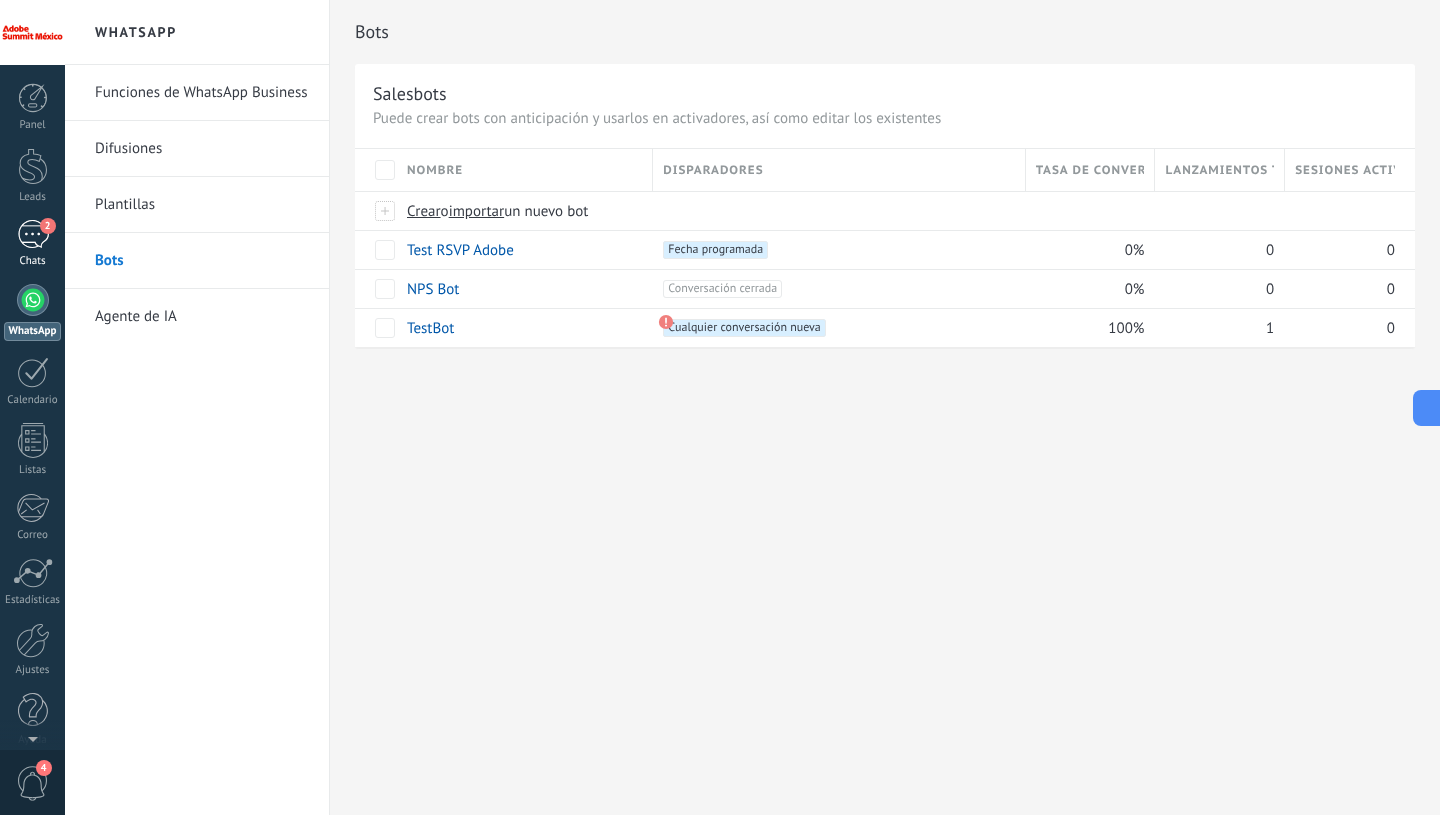 click on "2" at bounding box center [33, 234] 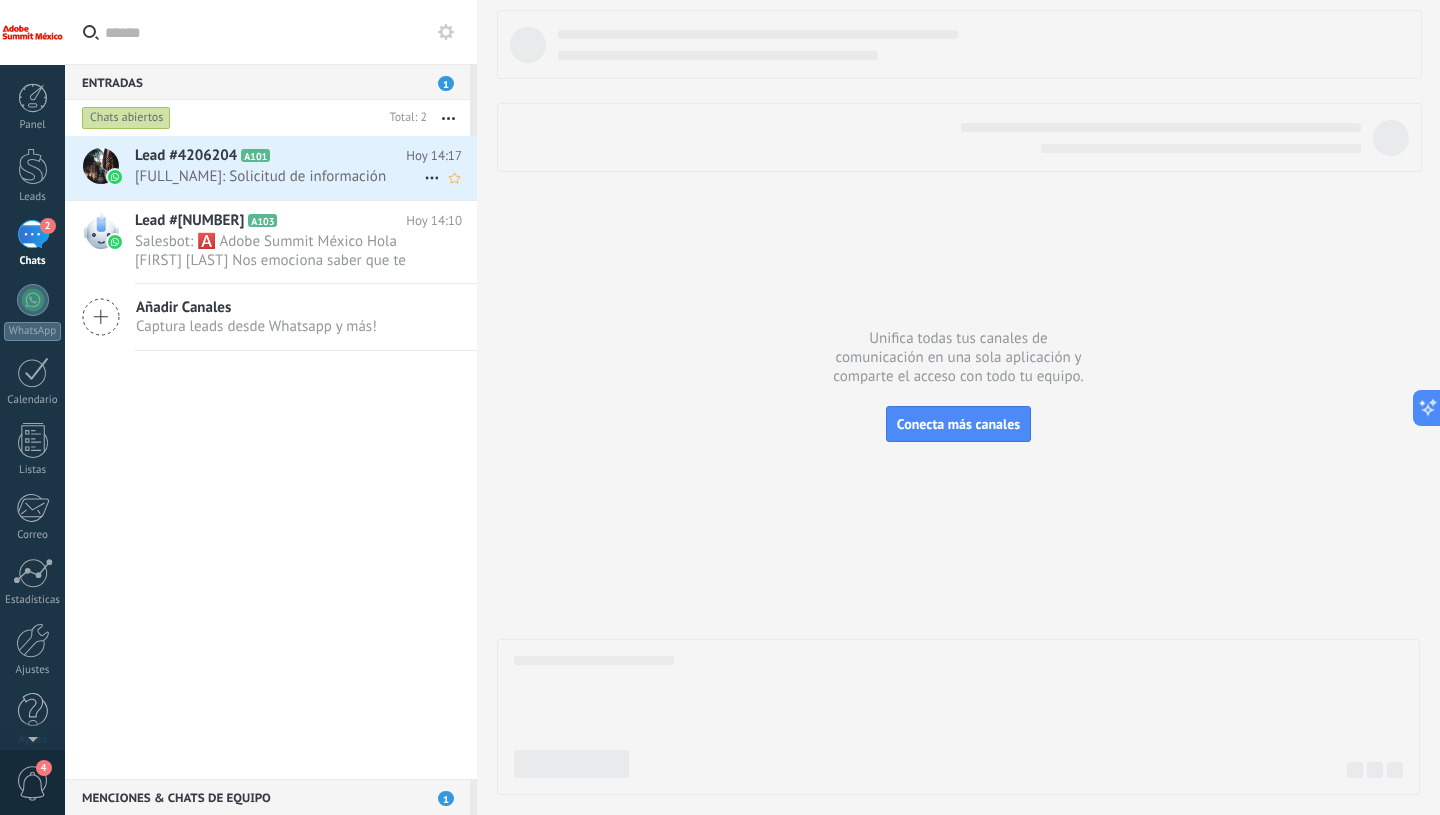 click on "[FULL_NAME]: Solicitud de información" at bounding box center (279, 176) 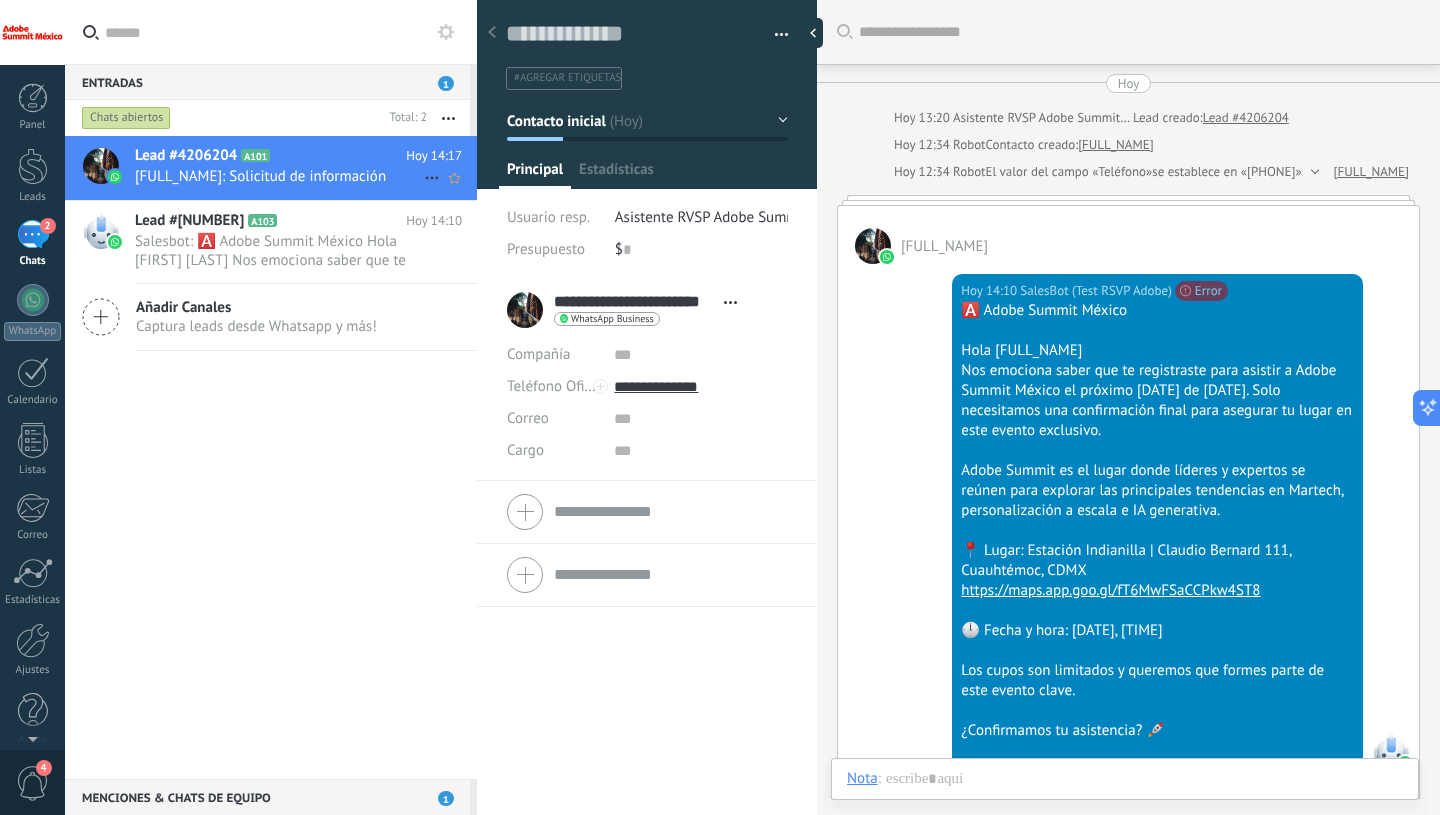 scroll, scrollTop: 442, scrollLeft: 0, axis: vertical 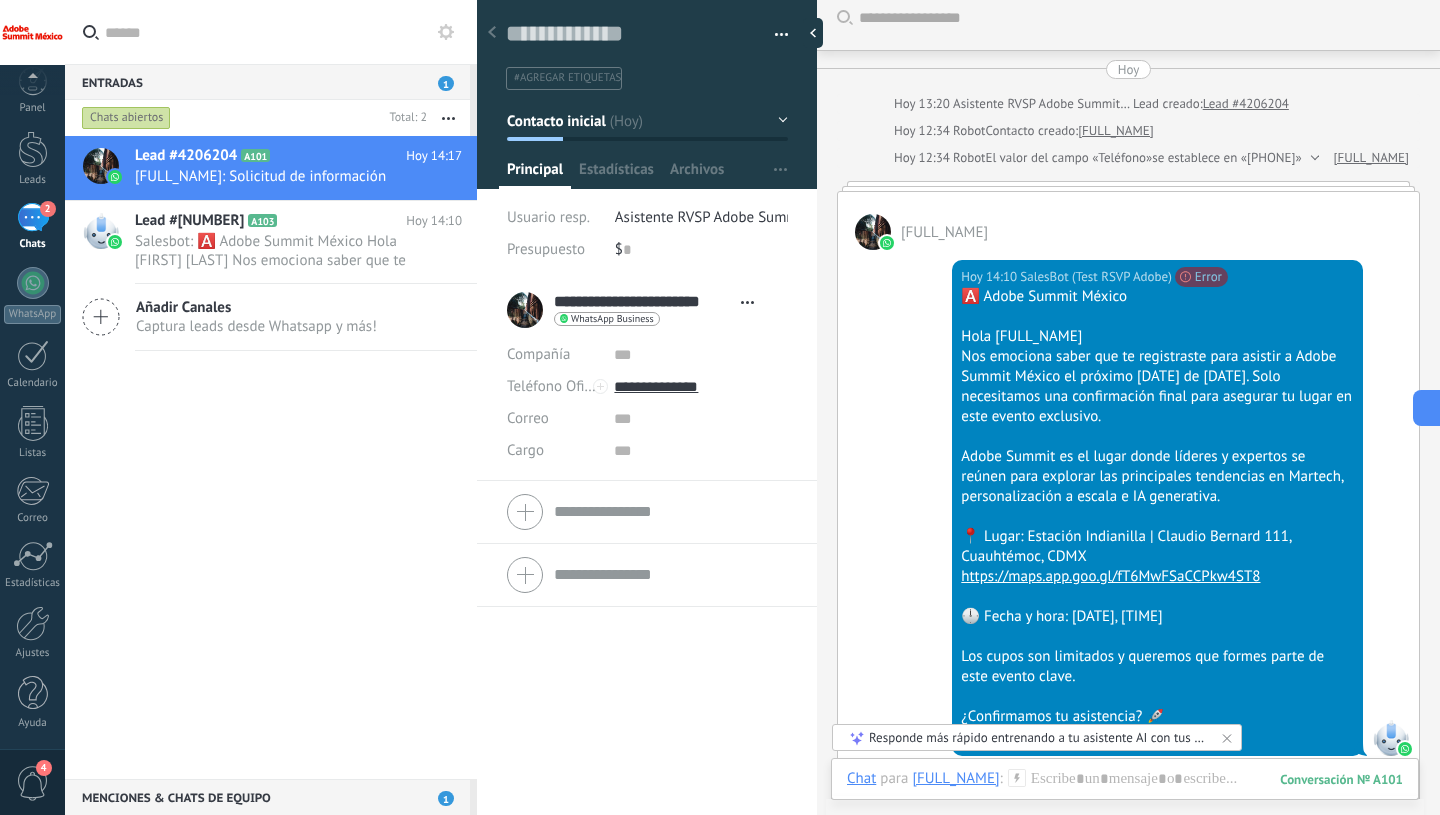click on "4" at bounding box center [33, 783] 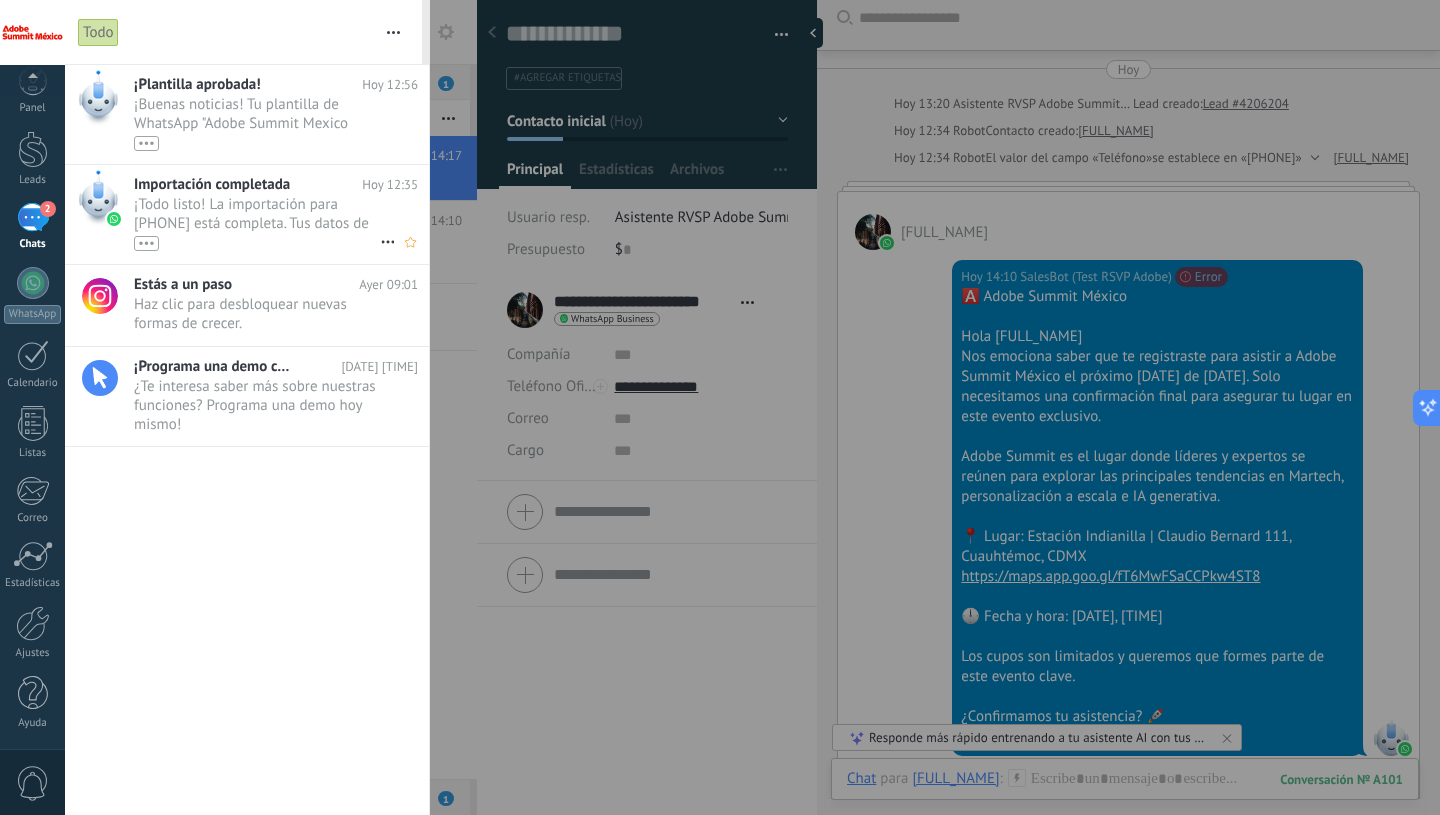 scroll, scrollTop: 0, scrollLeft: 0, axis: both 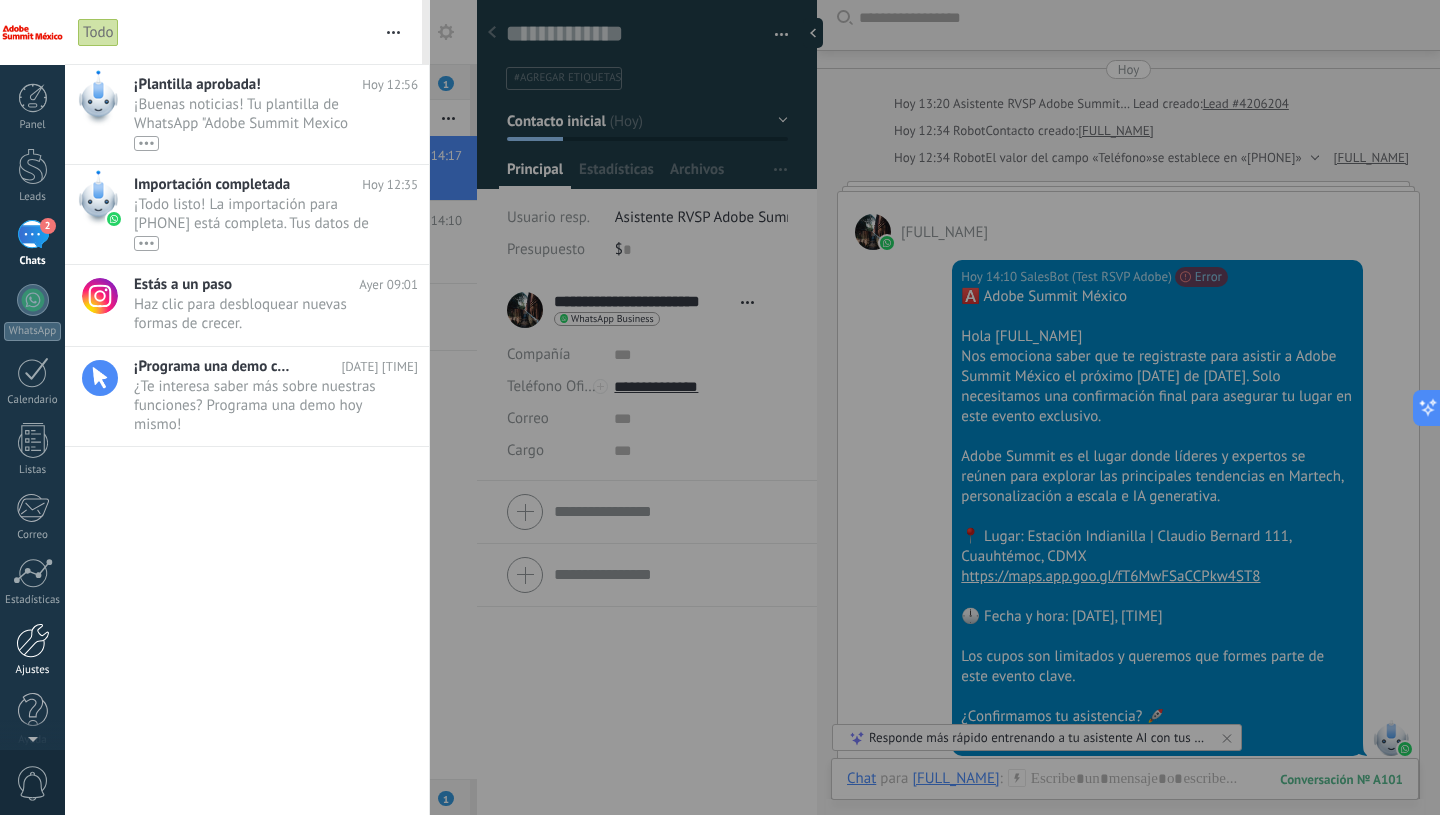click at bounding box center [33, 640] 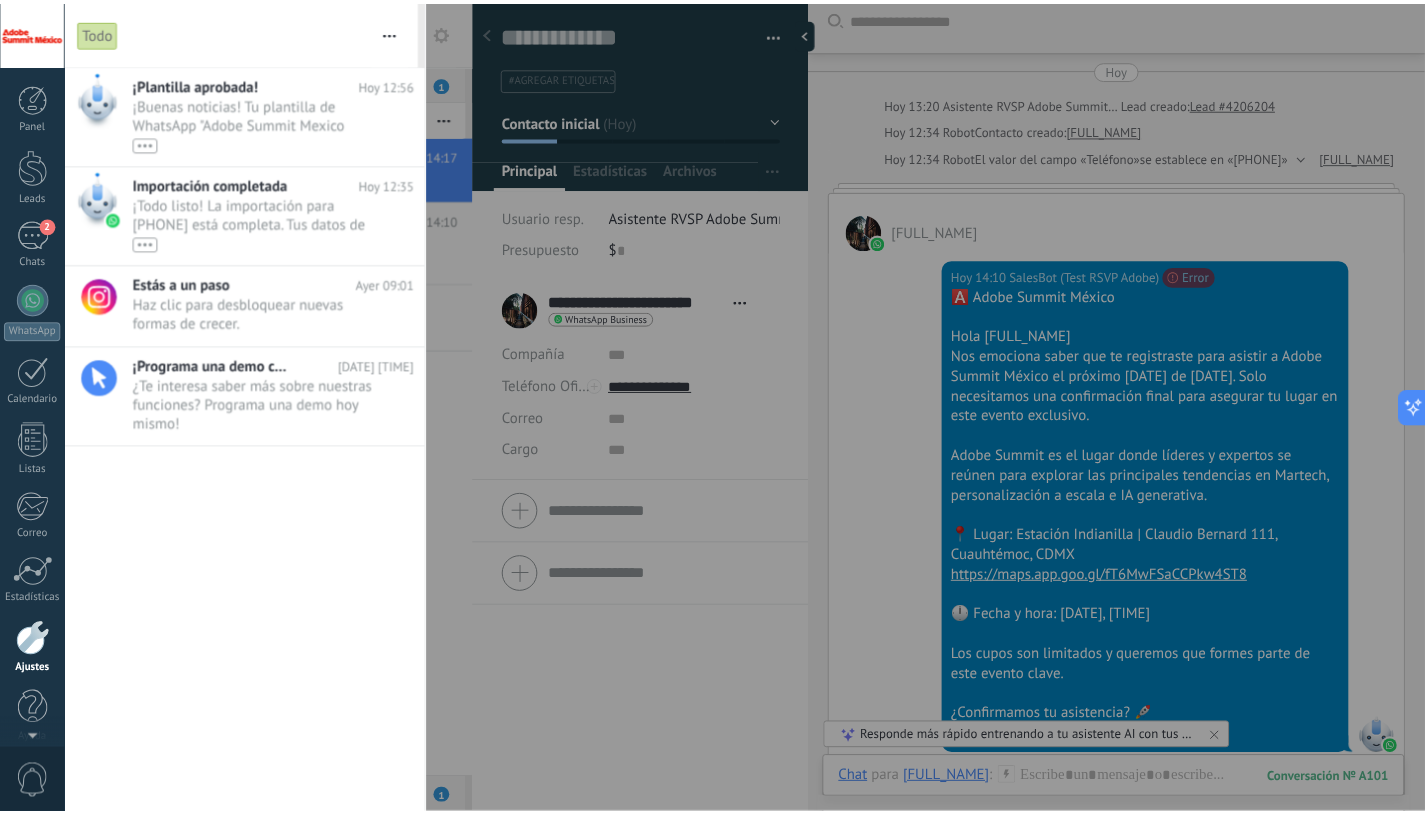scroll, scrollTop: 714, scrollLeft: 0, axis: vertical 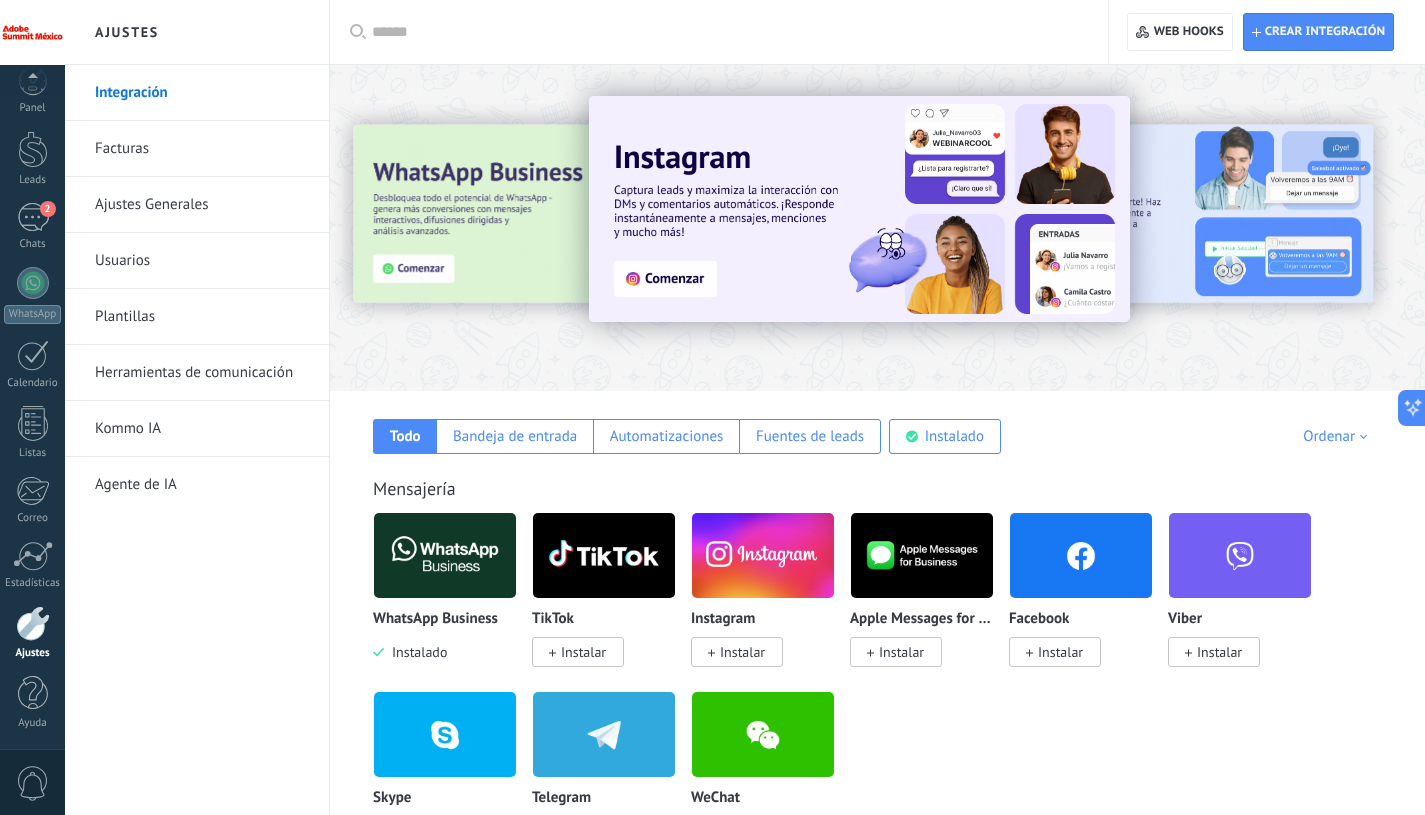 click at bounding box center [32, 32] 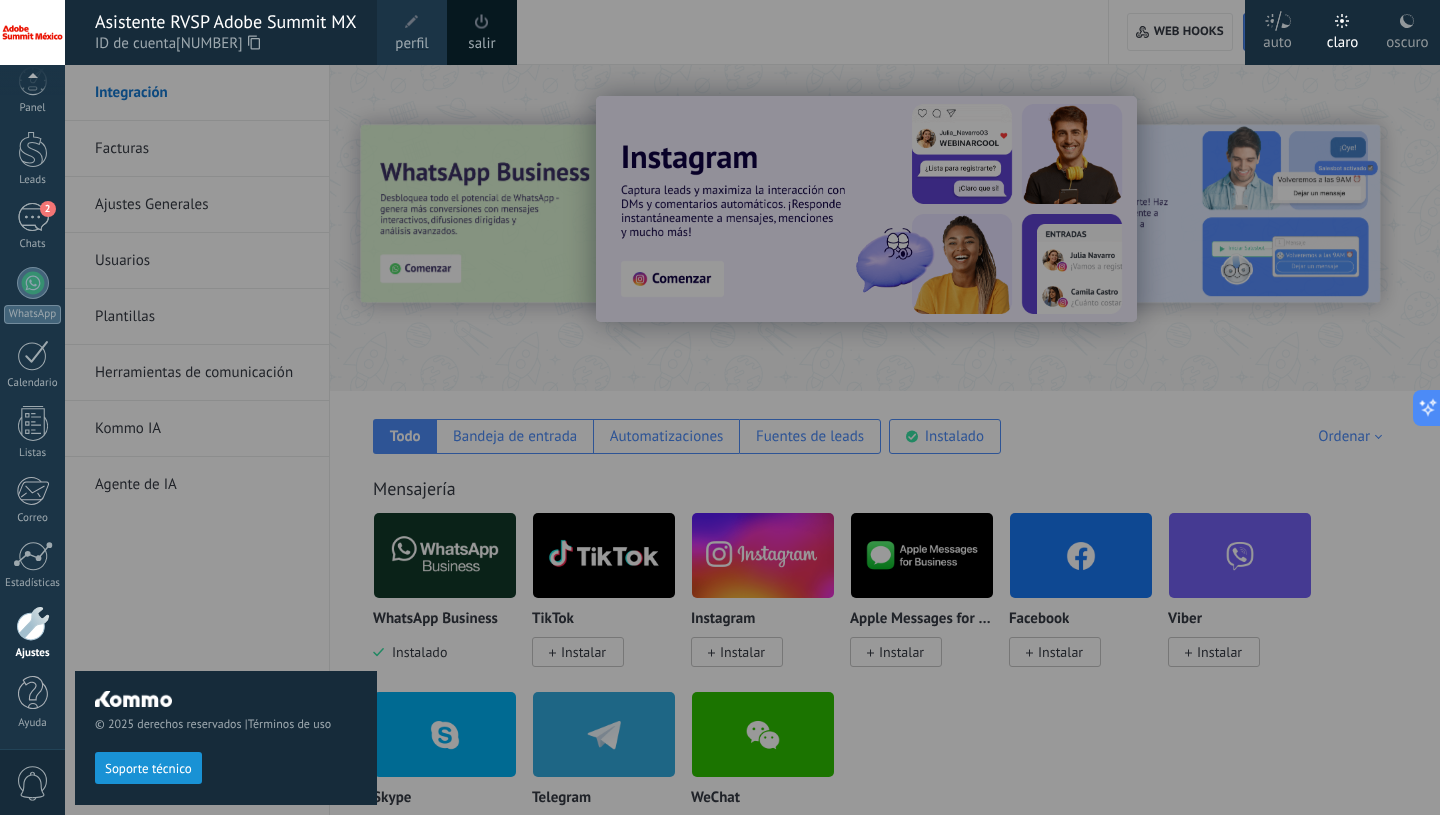 click on "perfil" at bounding box center [411, 44] 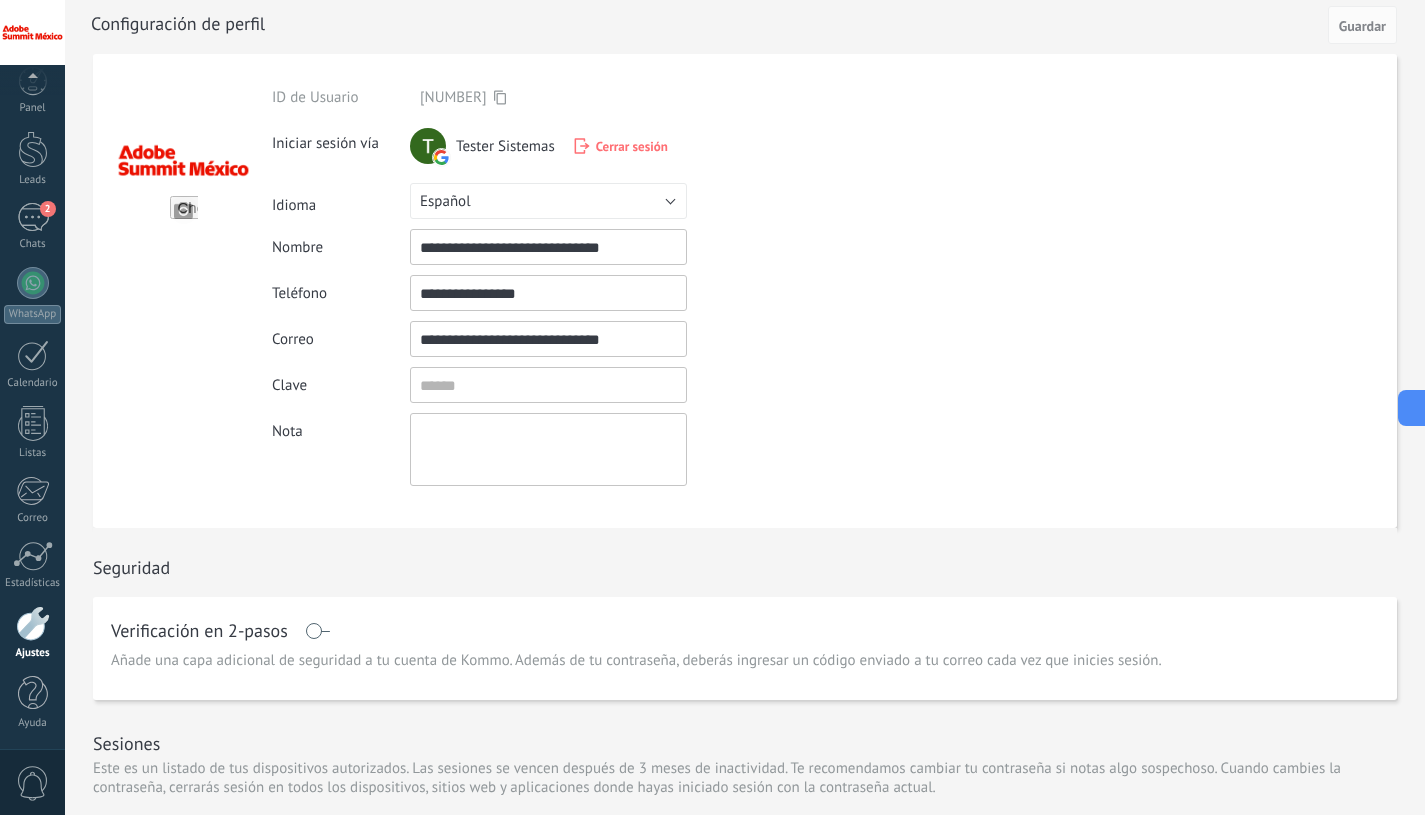 scroll, scrollTop: 0, scrollLeft: 0, axis: both 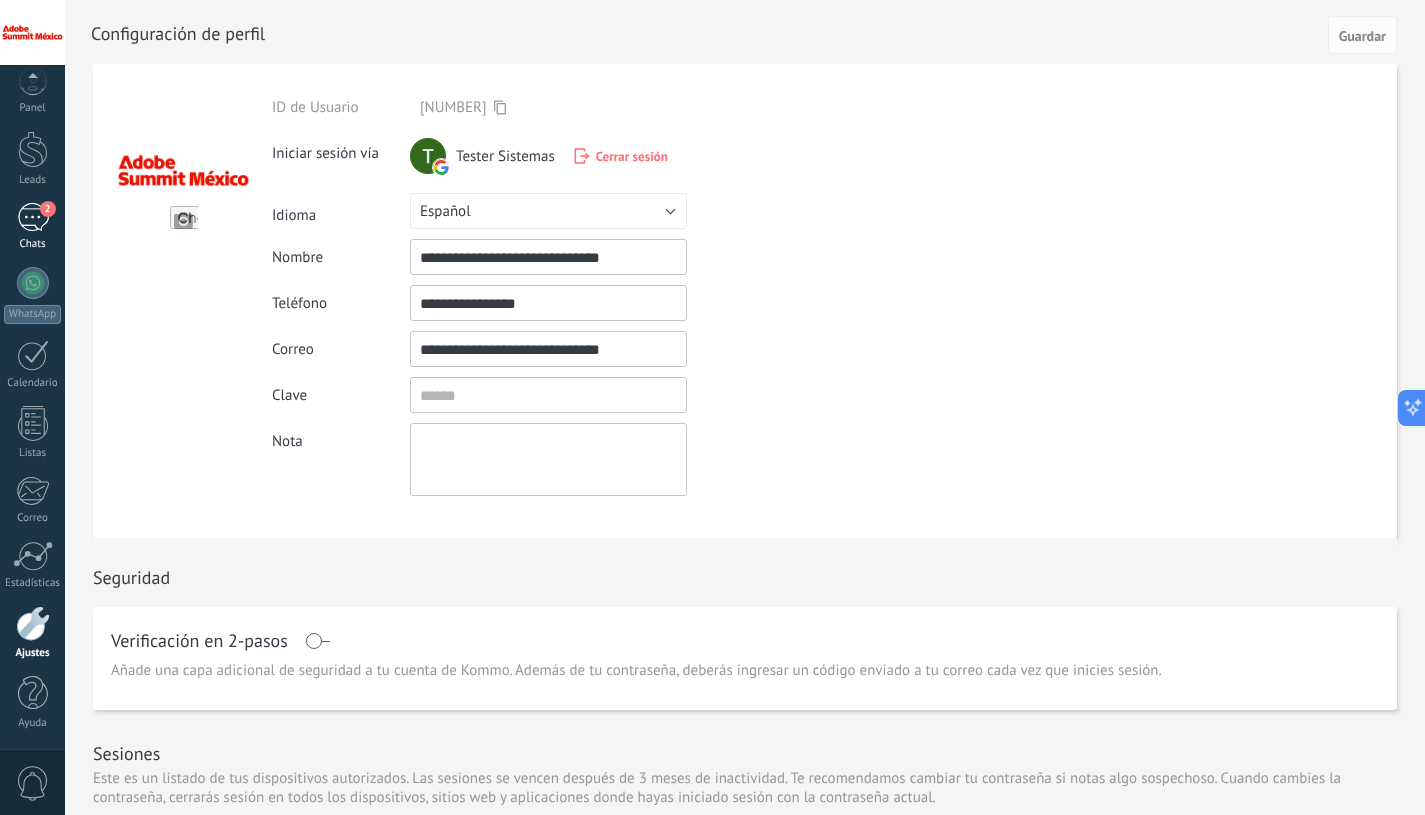 click on "2" at bounding box center (33, 217) 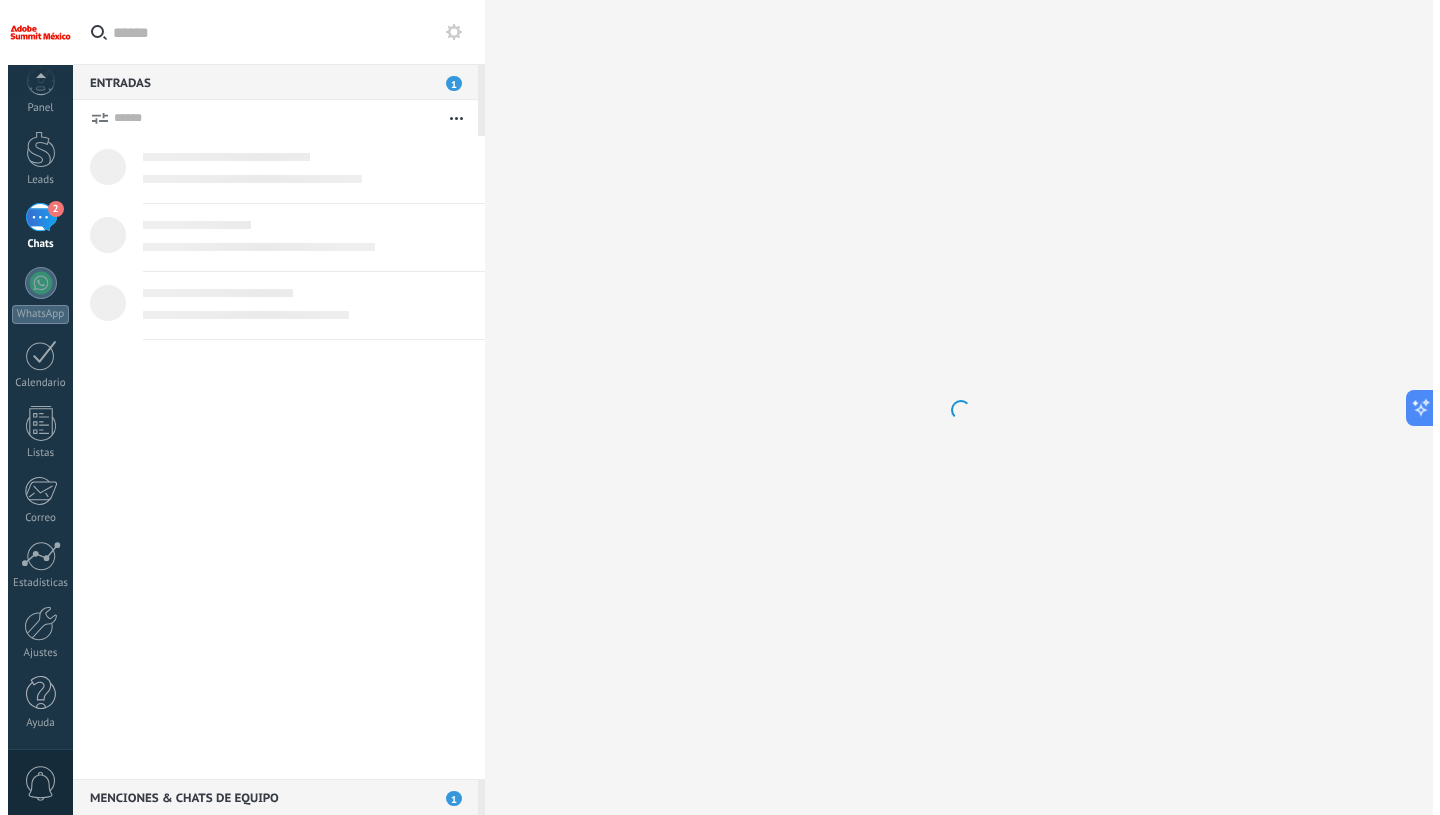 scroll, scrollTop: 760, scrollLeft: 0, axis: vertical 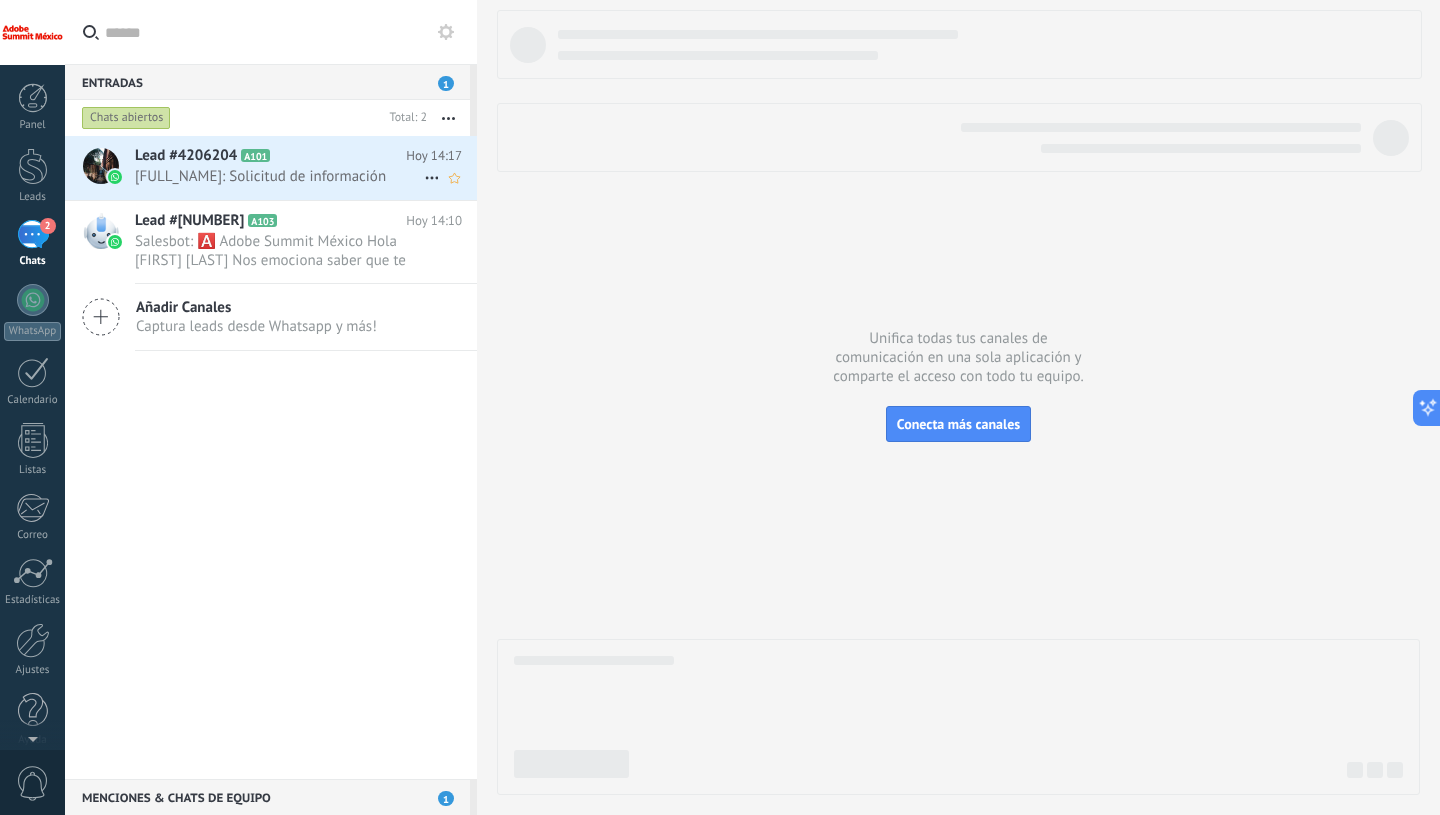 click on "[FULL_NAME]: Solicitud de información" at bounding box center (279, 176) 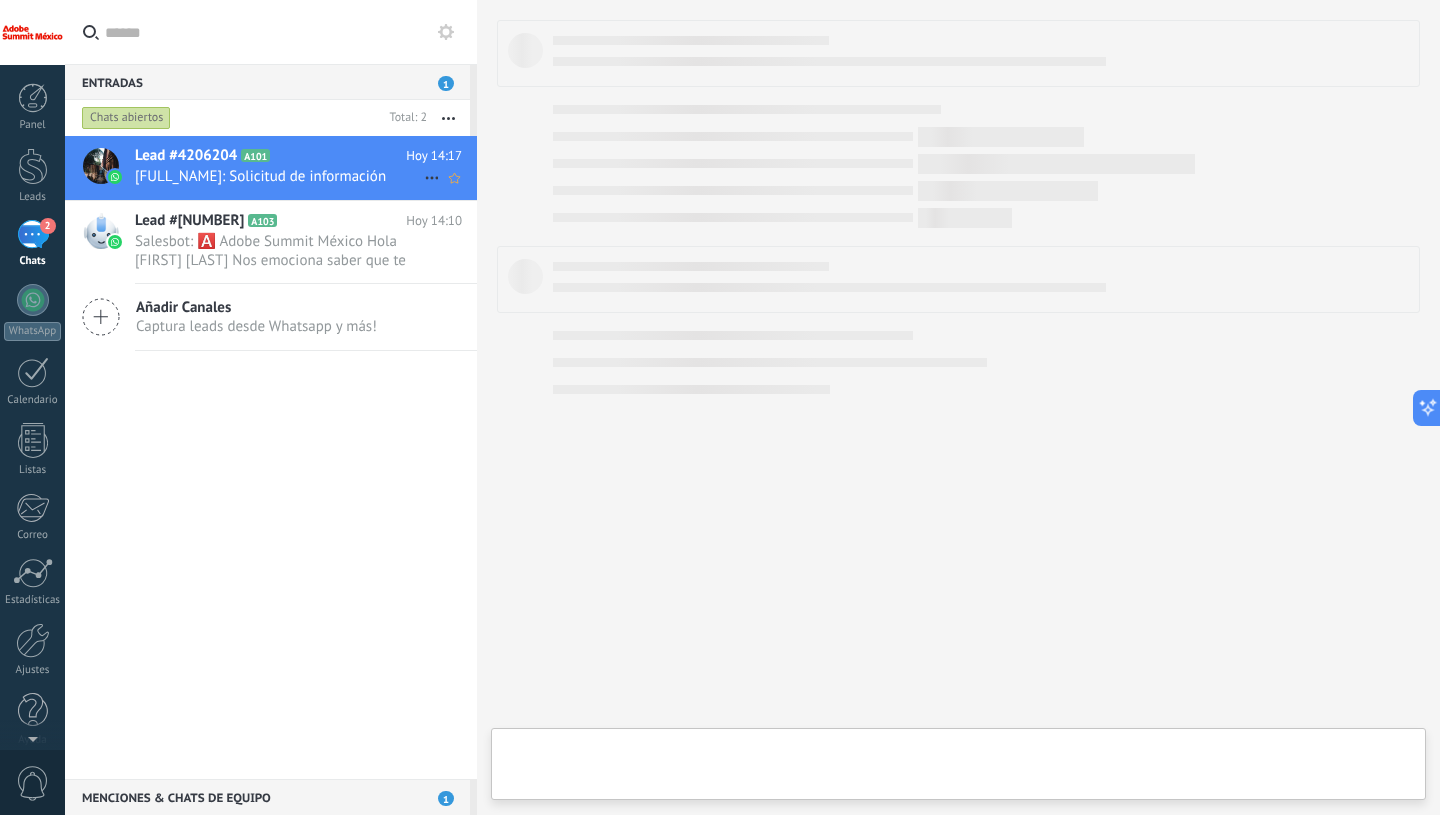 type on "**********" 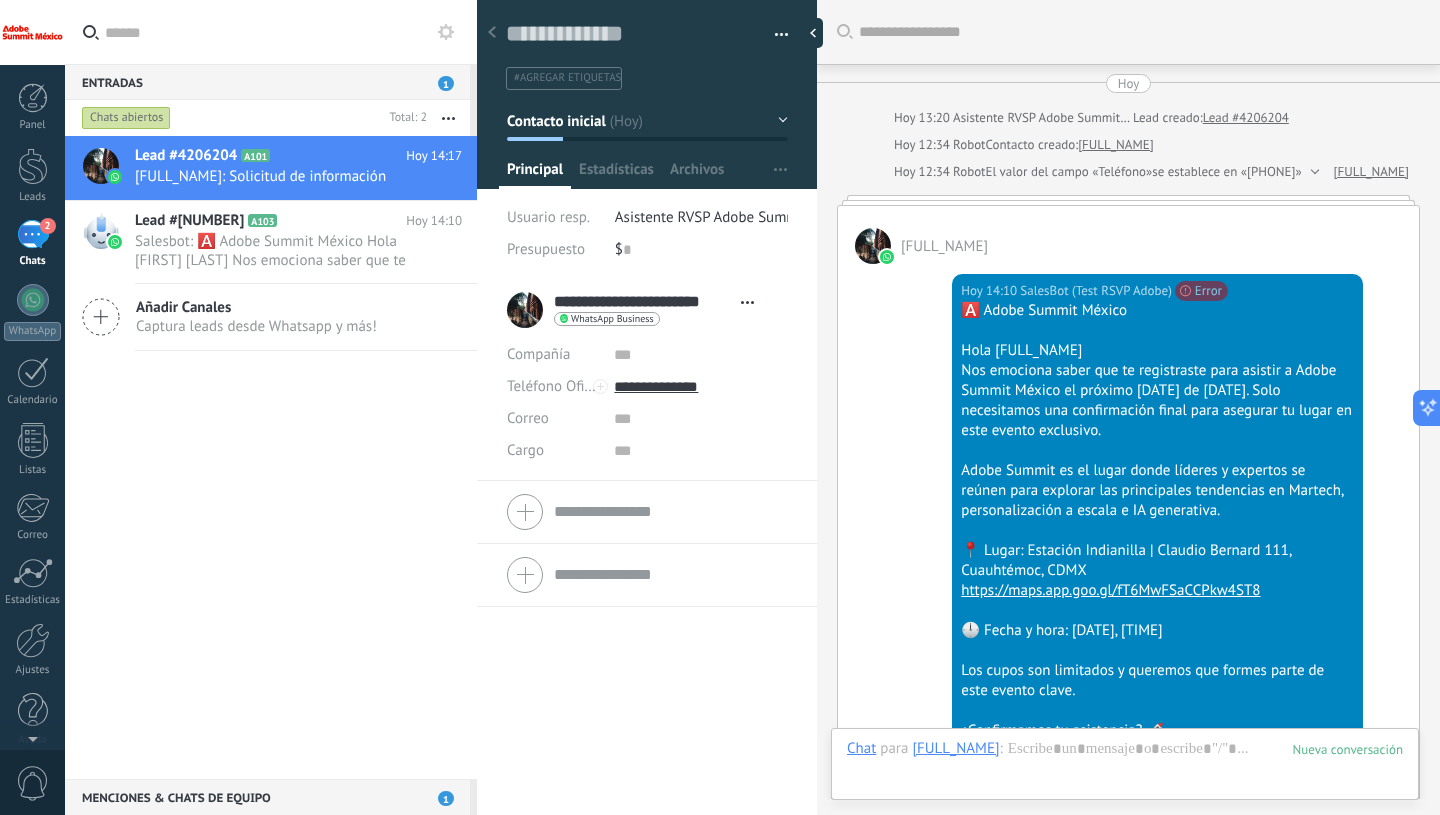 scroll, scrollTop: 30, scrollLeft: 0, axis: vertical 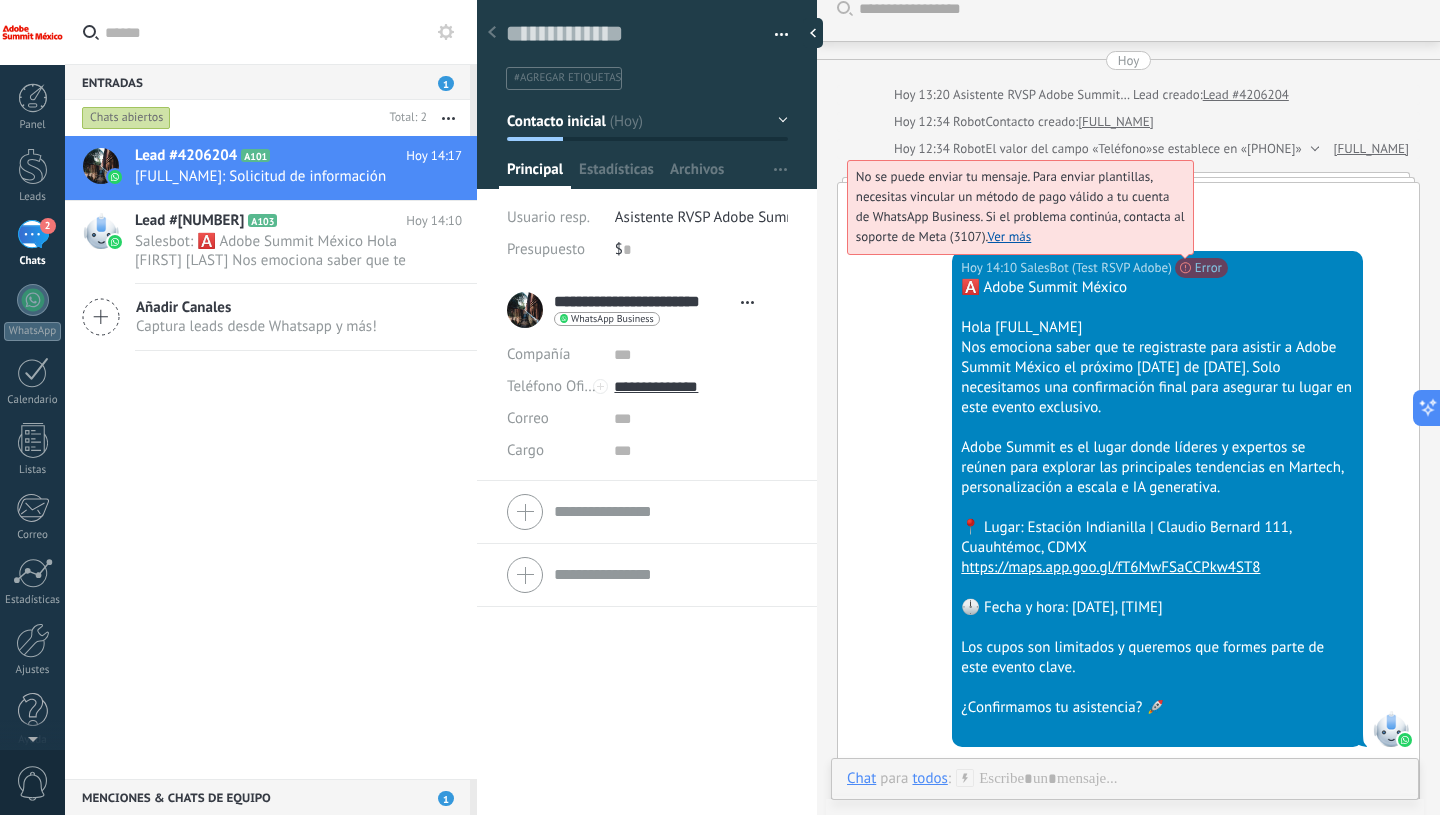 click on "Ver más" at bounding box center [1010, 236] 